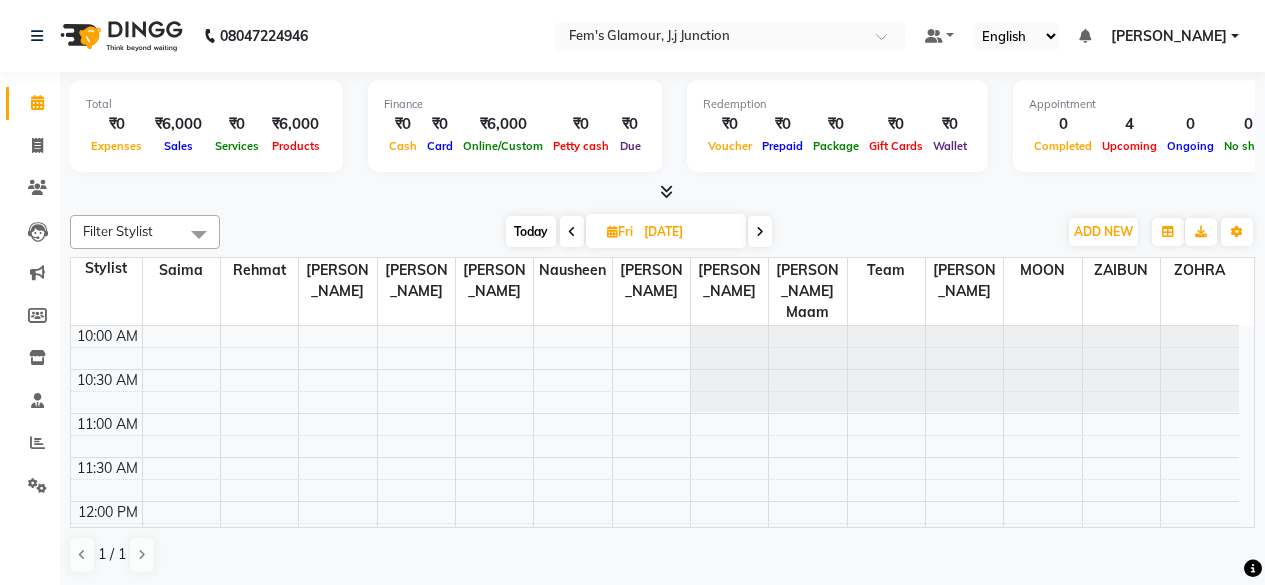 scroll, scrollTop: 0, scrollLeft: 0, axis: both 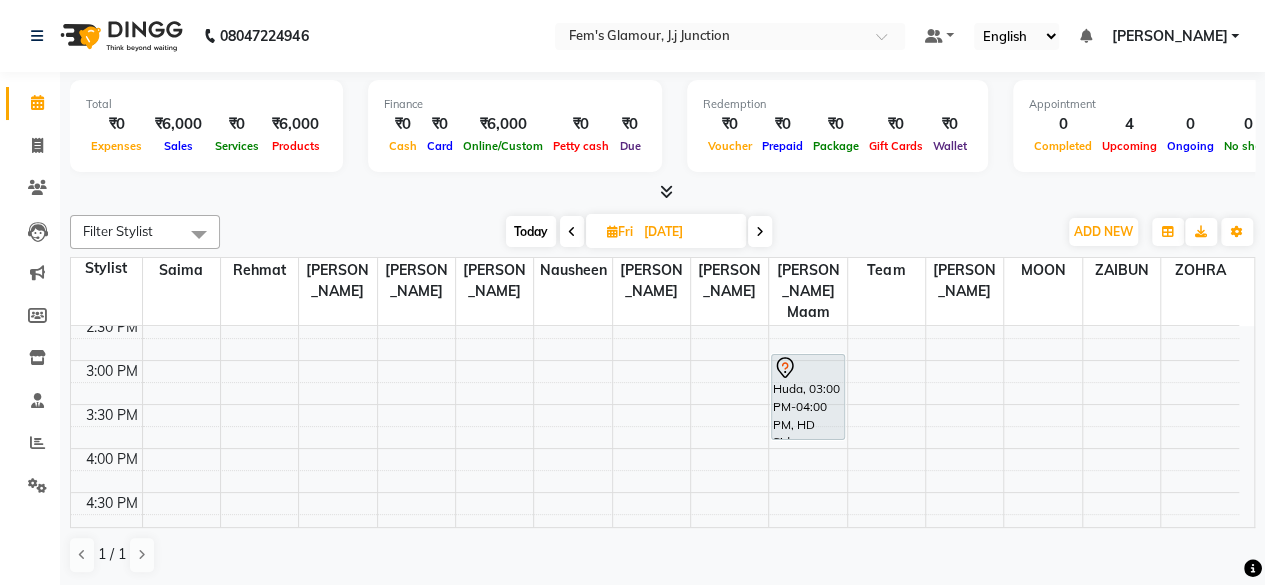 click on "Today" at bounding box center (531, 231) 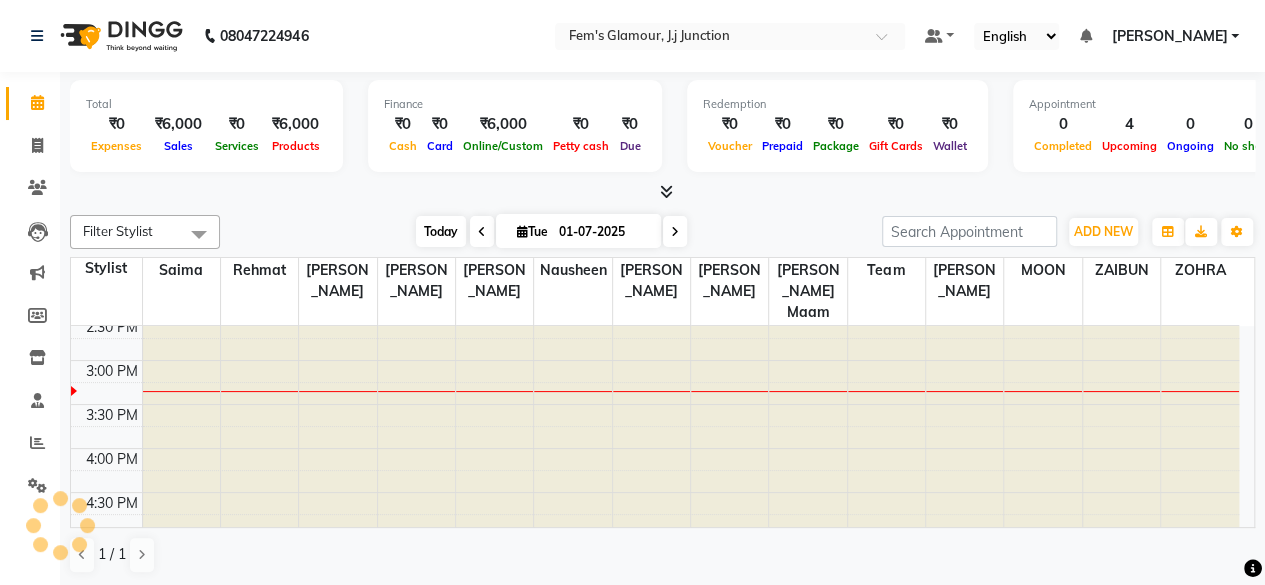 scroll, scrollTop: 434, scrollLeft: 0, axis: vertical 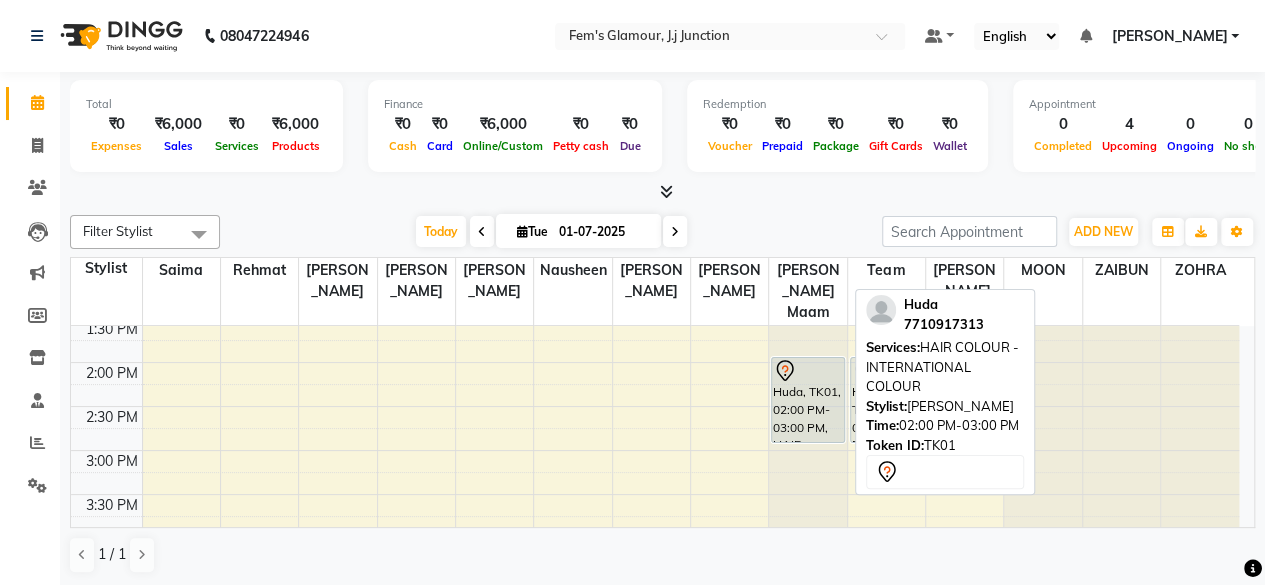 click on "Huda, TK01, 02:00 PM-03:00 PM, HAIR COLOUR  -  INTERNATIONAL COLOUR" at bounding box center [807, 400] 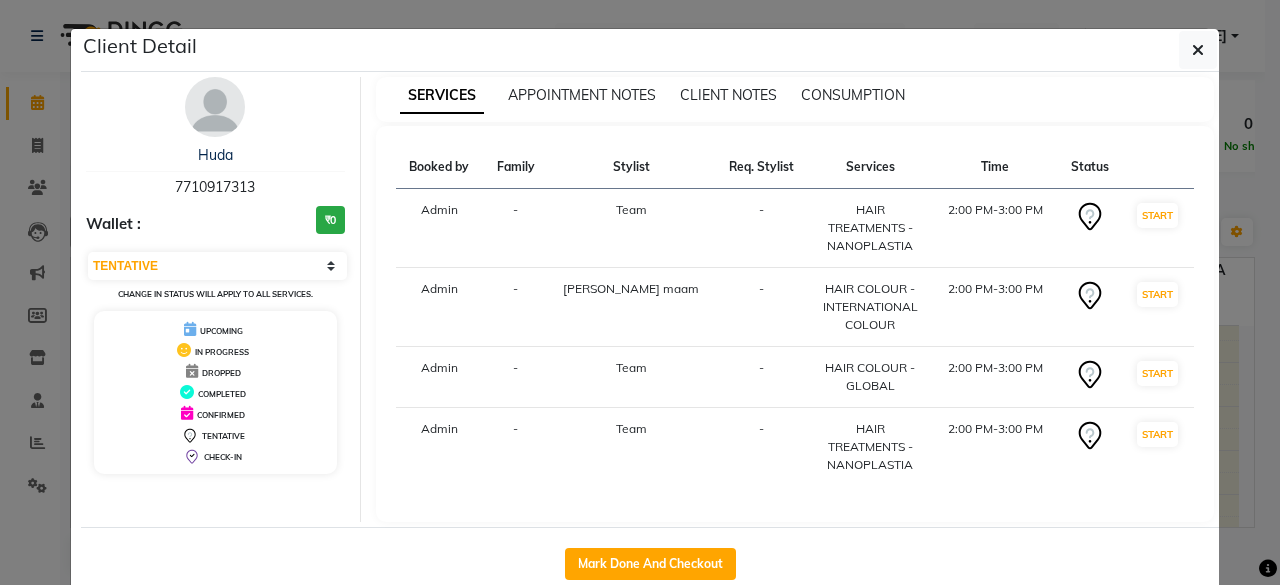 click on "HAIR COLOUR  -  INTERNATIONAL COLOUR" at bounding box center [870, 307] 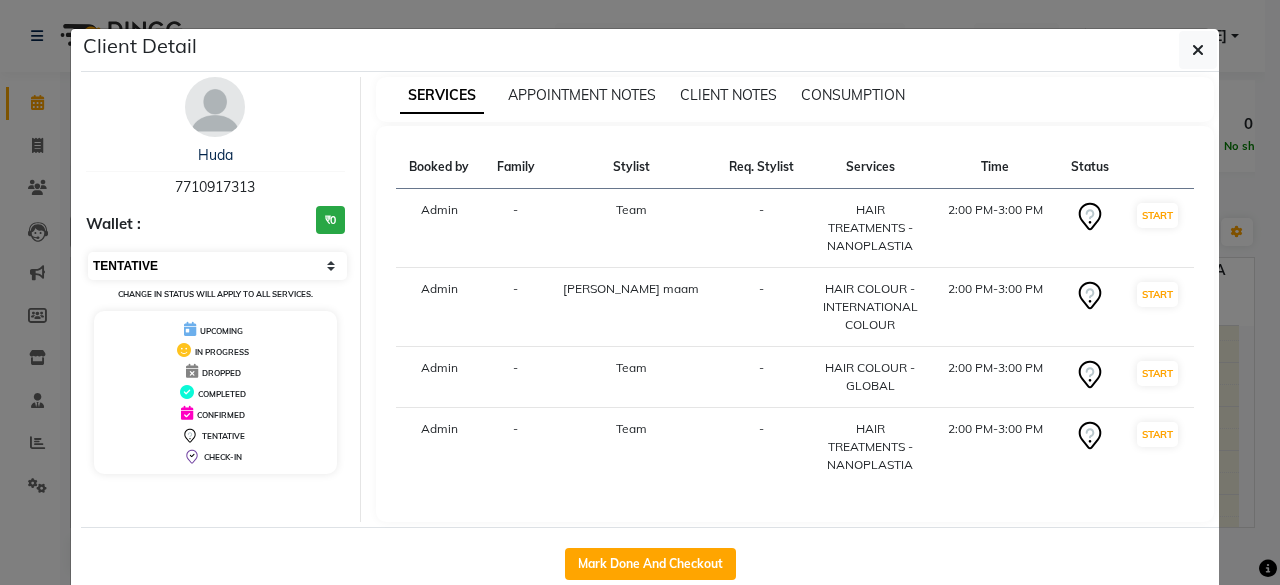 click on "Select IN SERVICE CONFIRMED TENTATIVE CHECK IN MARK DONE DROPPED UPCOMING" at bounding box center (217, 266) 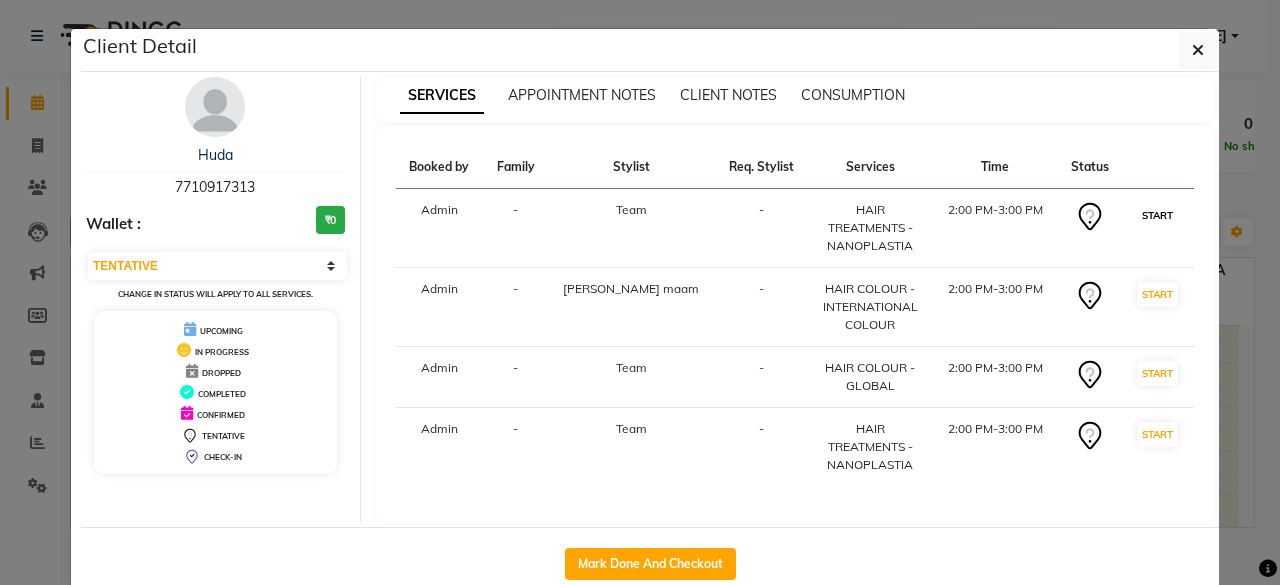 click on "START" at bounding box center (1157, 215) 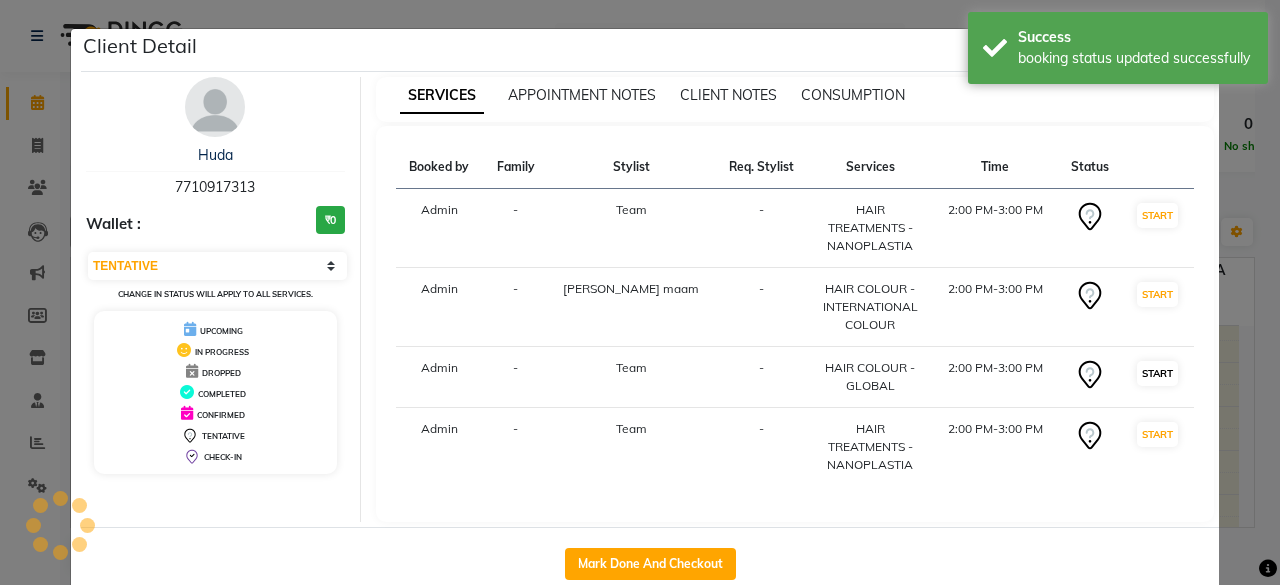 select on "select" 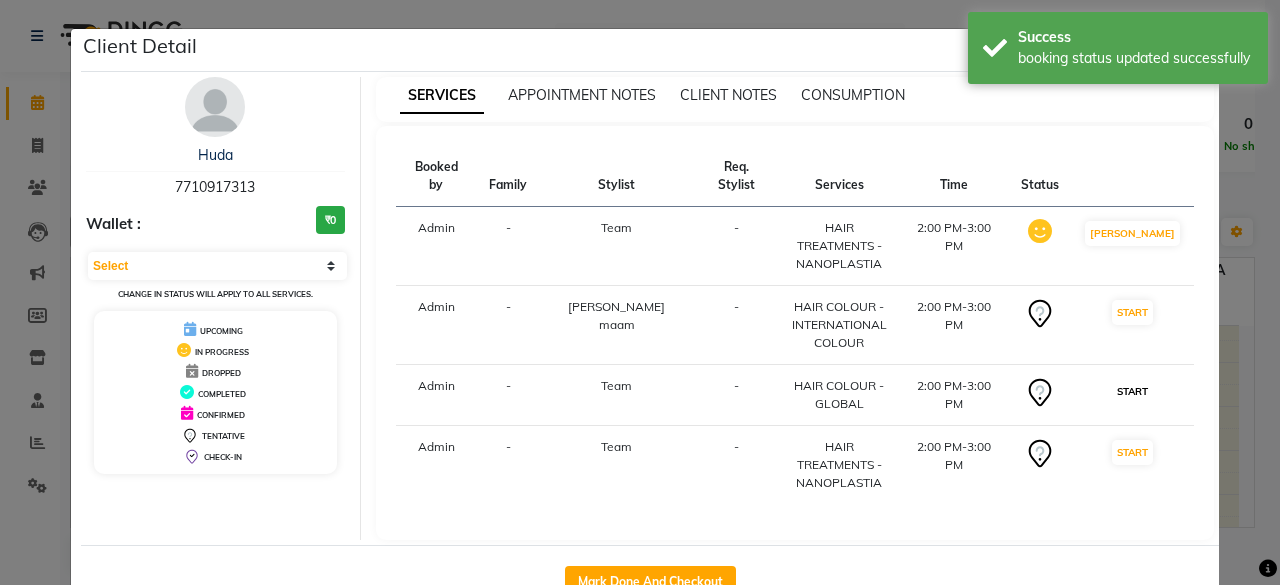 click on "START" at bounding box center [1132, 391] 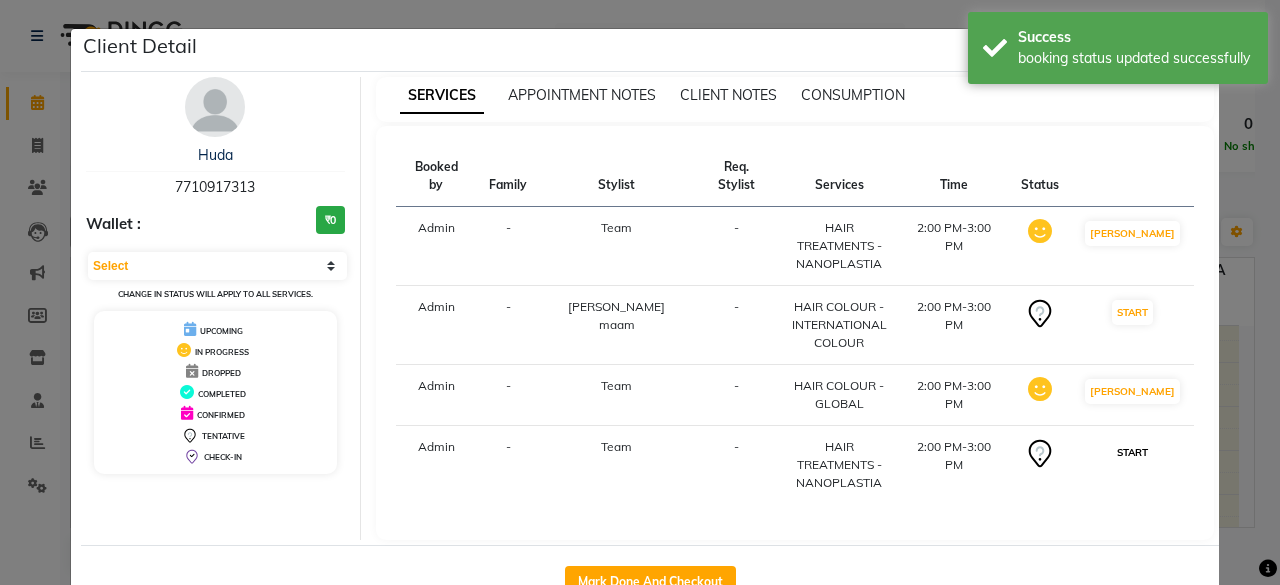 click on "START" at bounding box center (1132, 452) 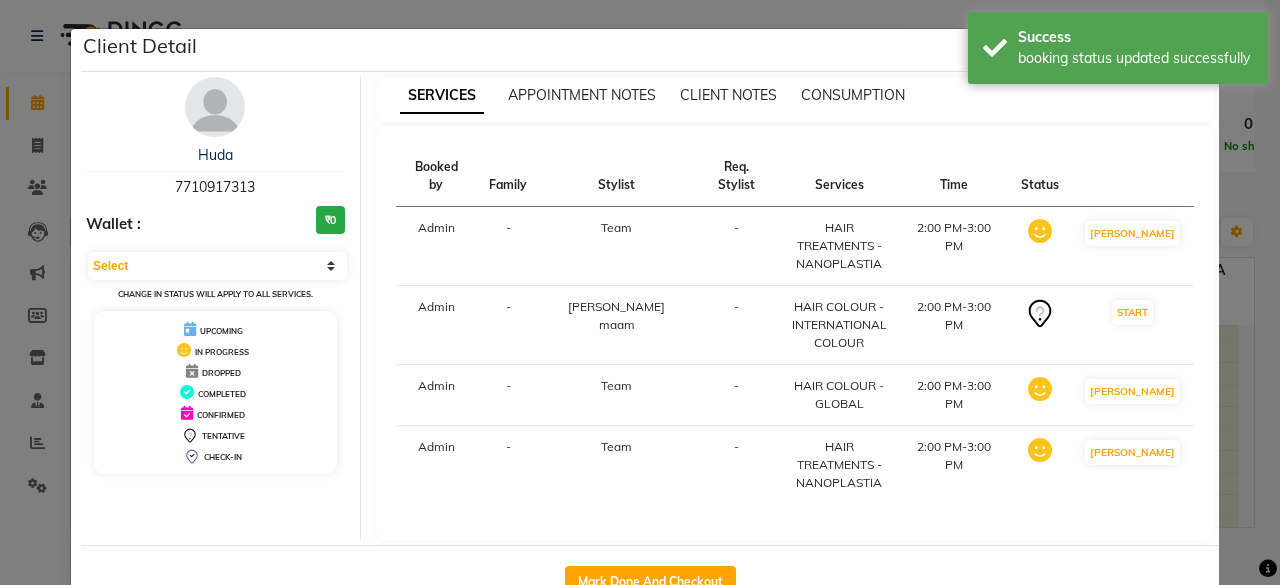 click 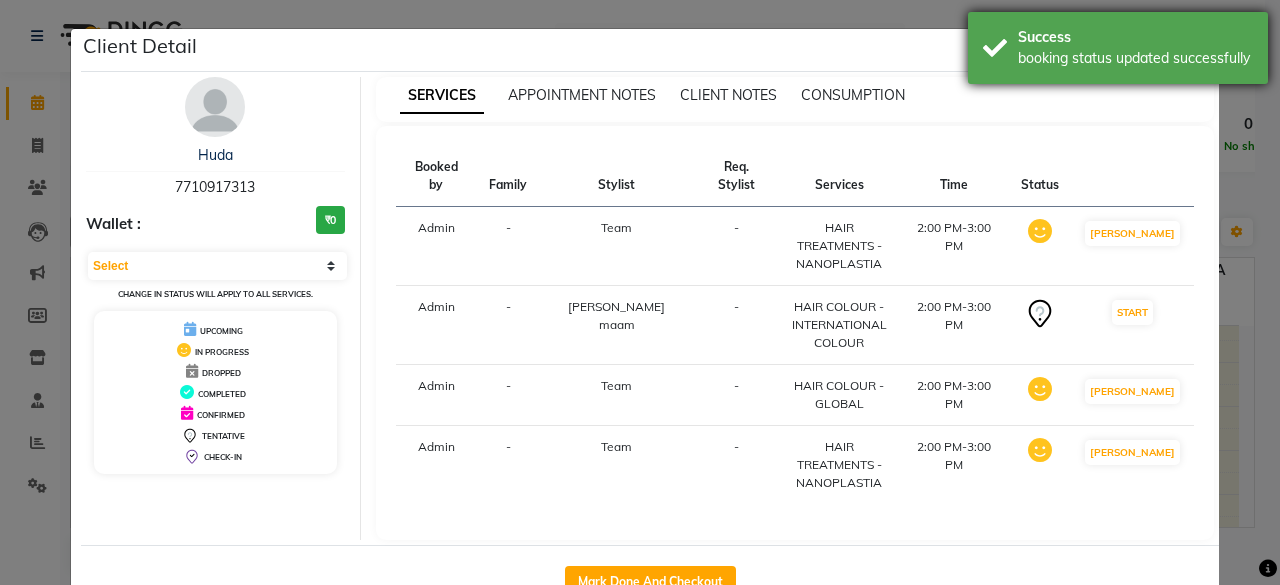 click on "Success" at bounding box center (1135, 37) 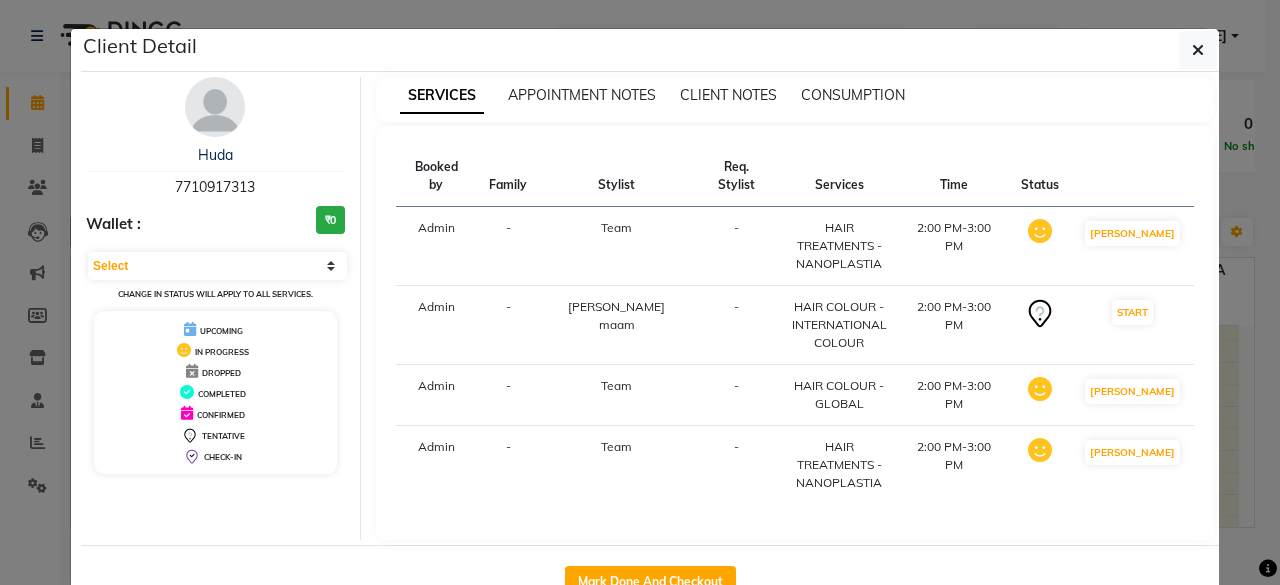 click 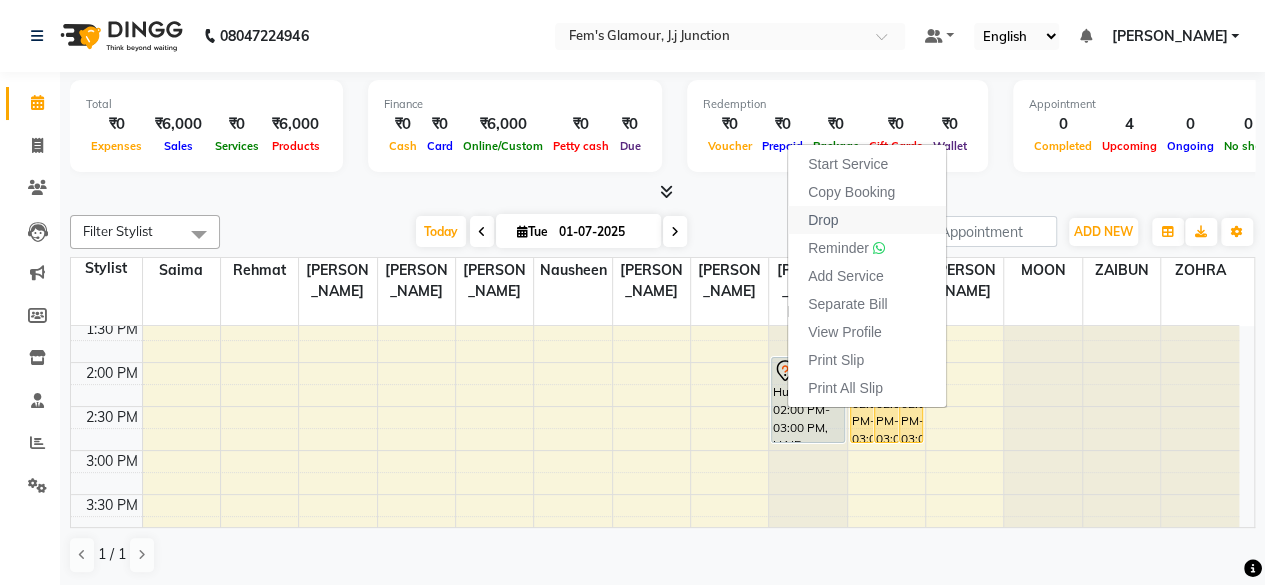 click on "Drop" at bounding box center (823, 220) 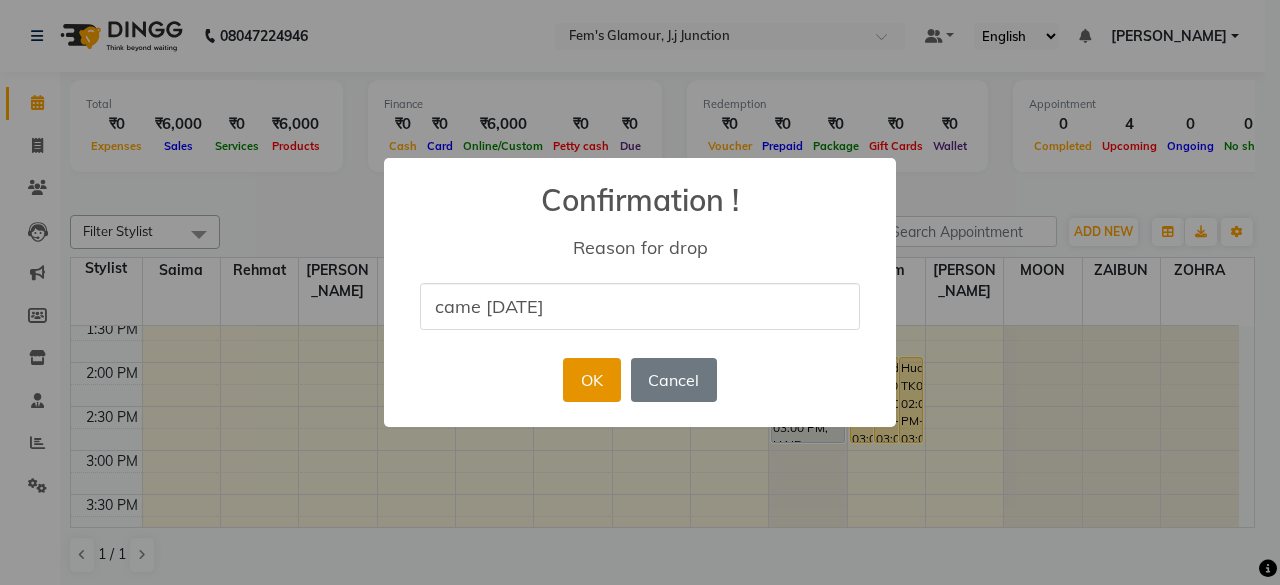 type on "came [DATE]" 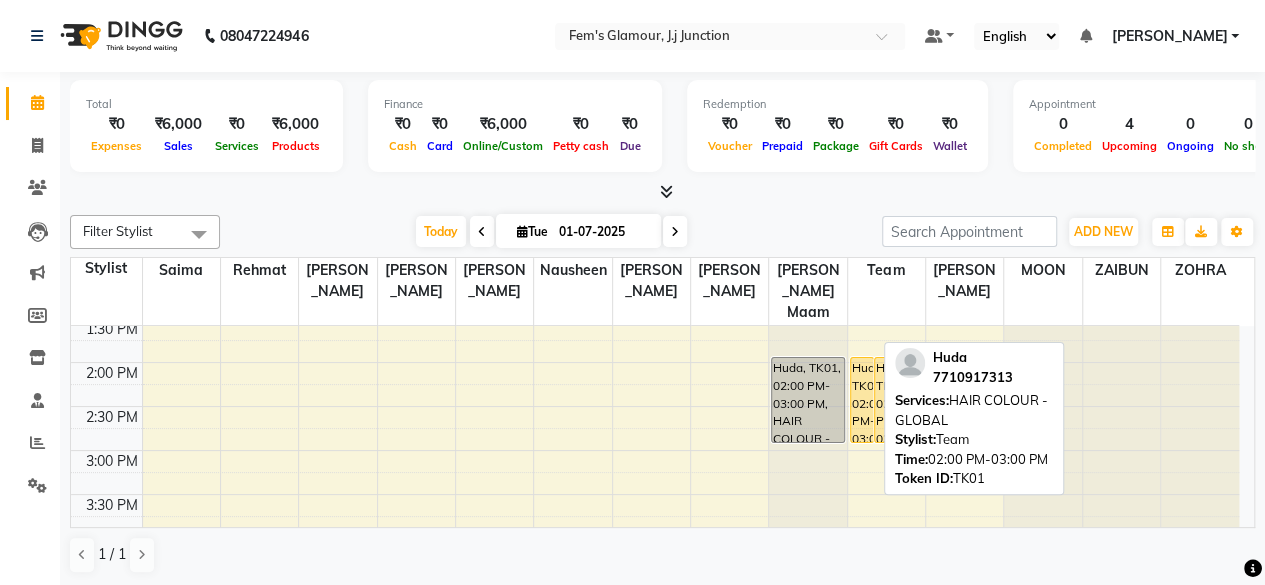 click on "Huda, TK01, 02:00 PM-03:00 PM, HAIR COLOUR  -  GLOBAL" at bounding box center (862, 400) 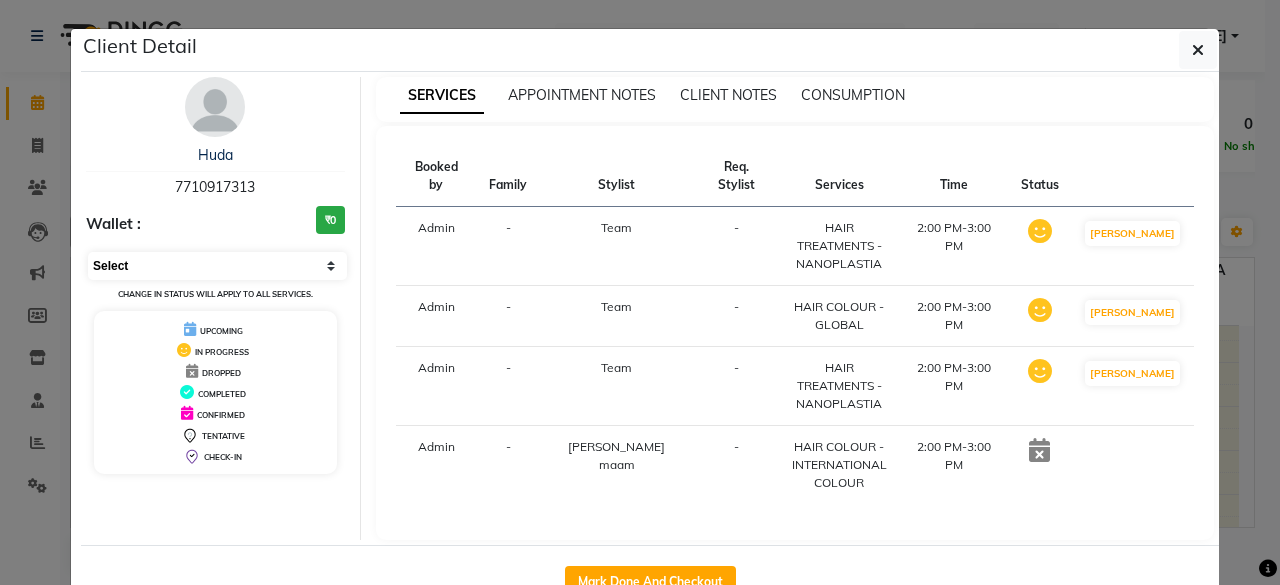 click on "Select IN SERVICE CONFIRMED TENTATIVE CHECK IN MARK DONE DROPPED UPCOMING" at bounding box center [217, 266] 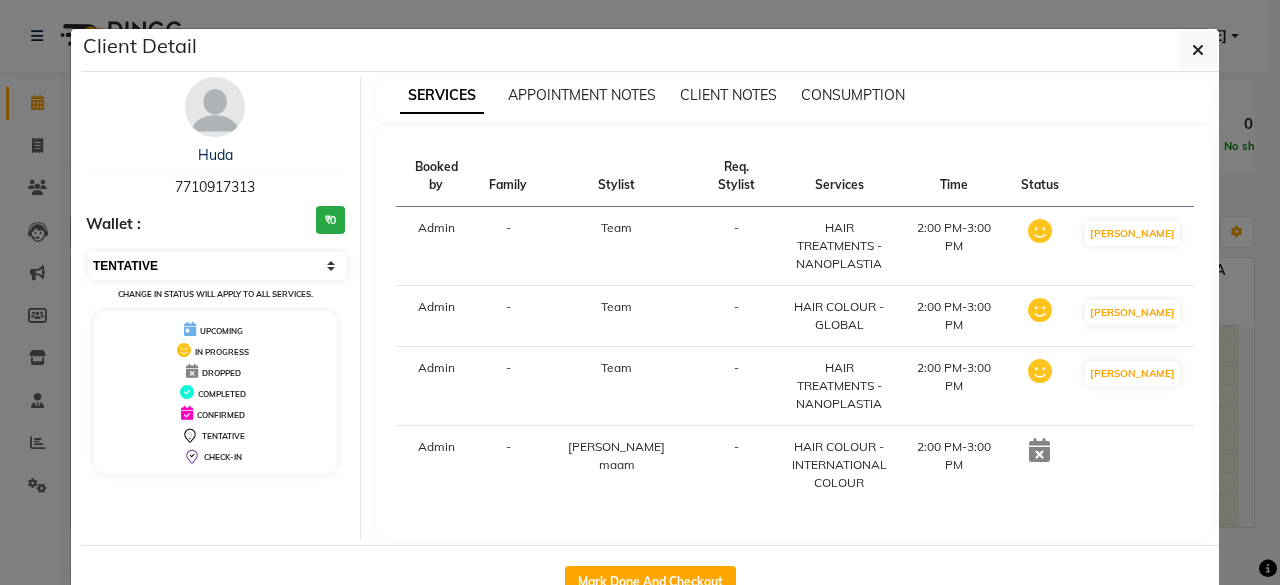 click on "Select IN SERVICE CONFIRMED TENTATIVE CHECK IN MARK DONE DROPPED UPCOMING" at bounding box center [217, 266] 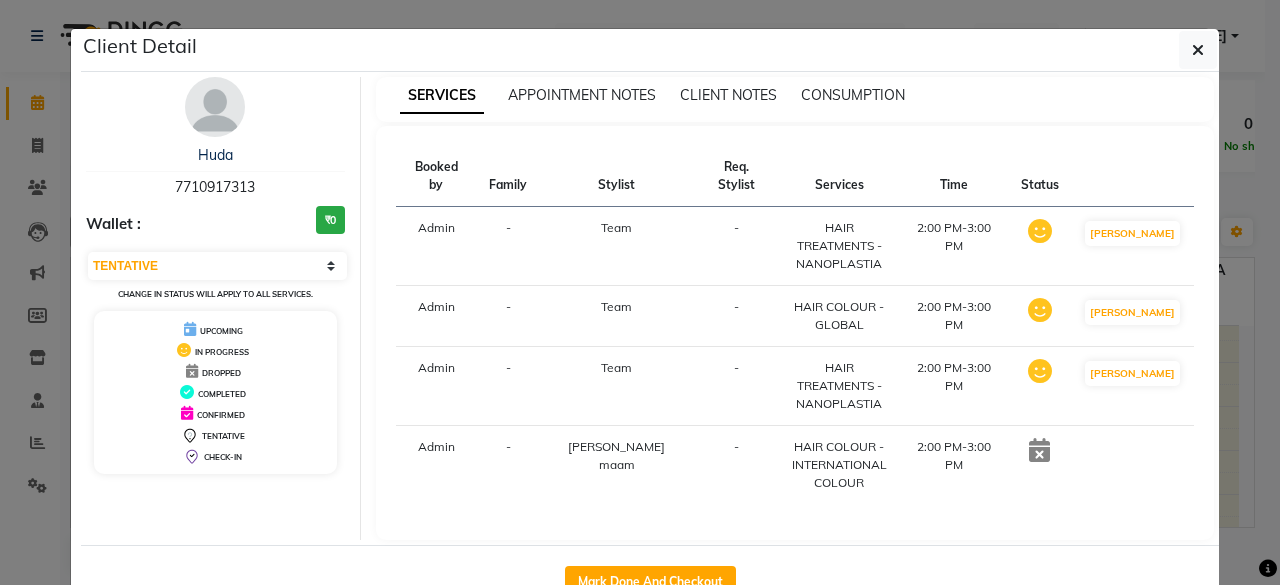 select on "select" 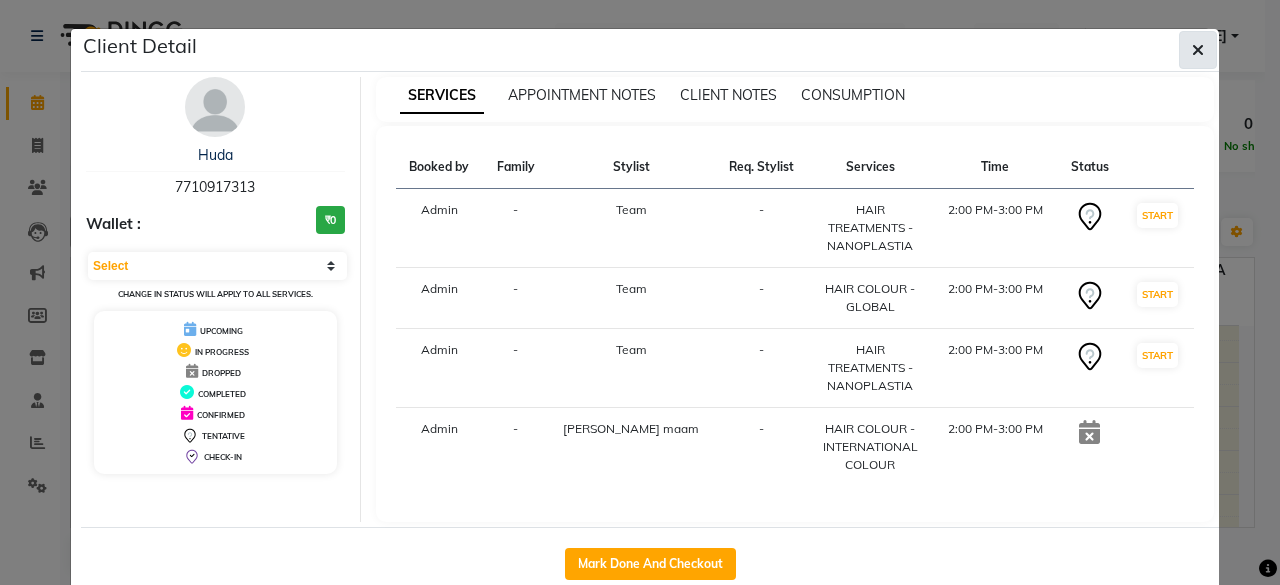 click 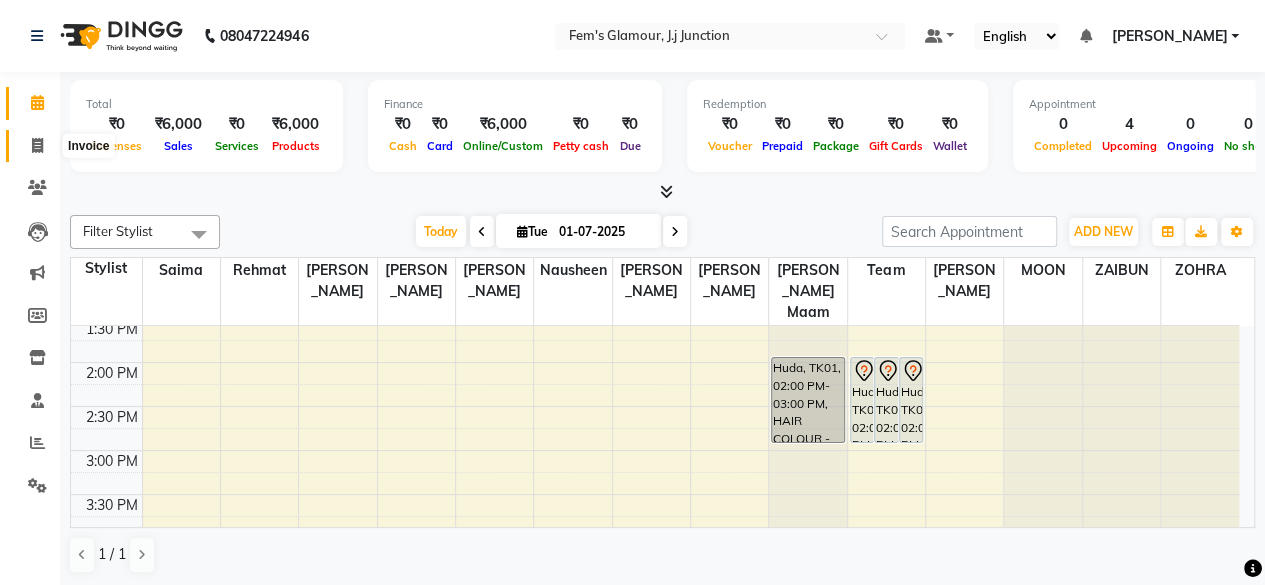 click 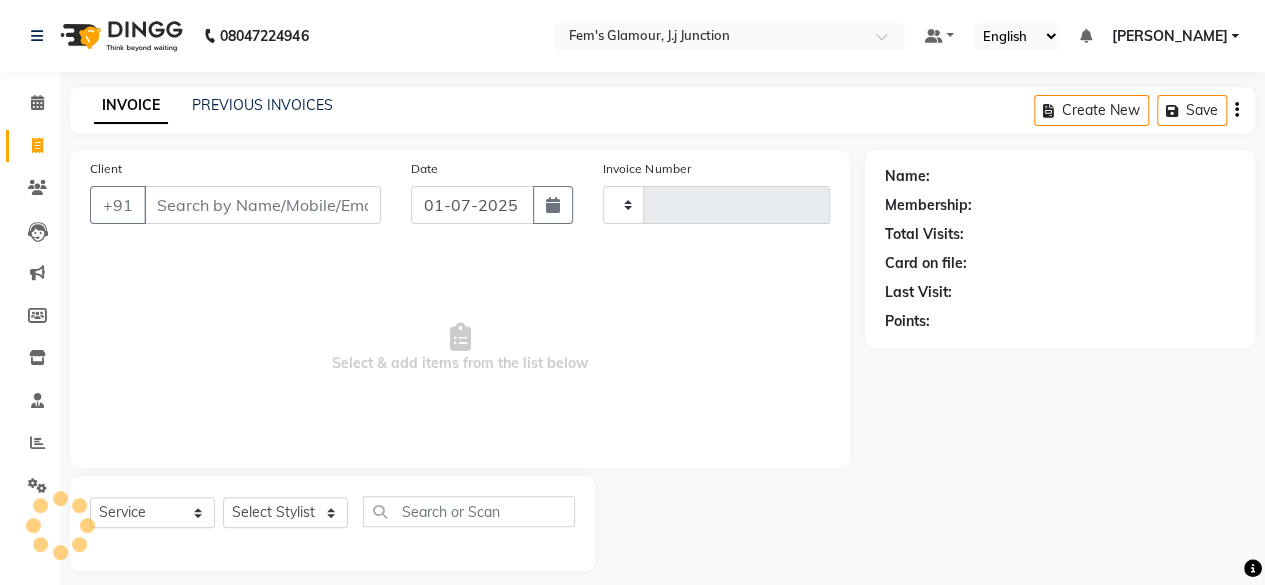 type on "1177" 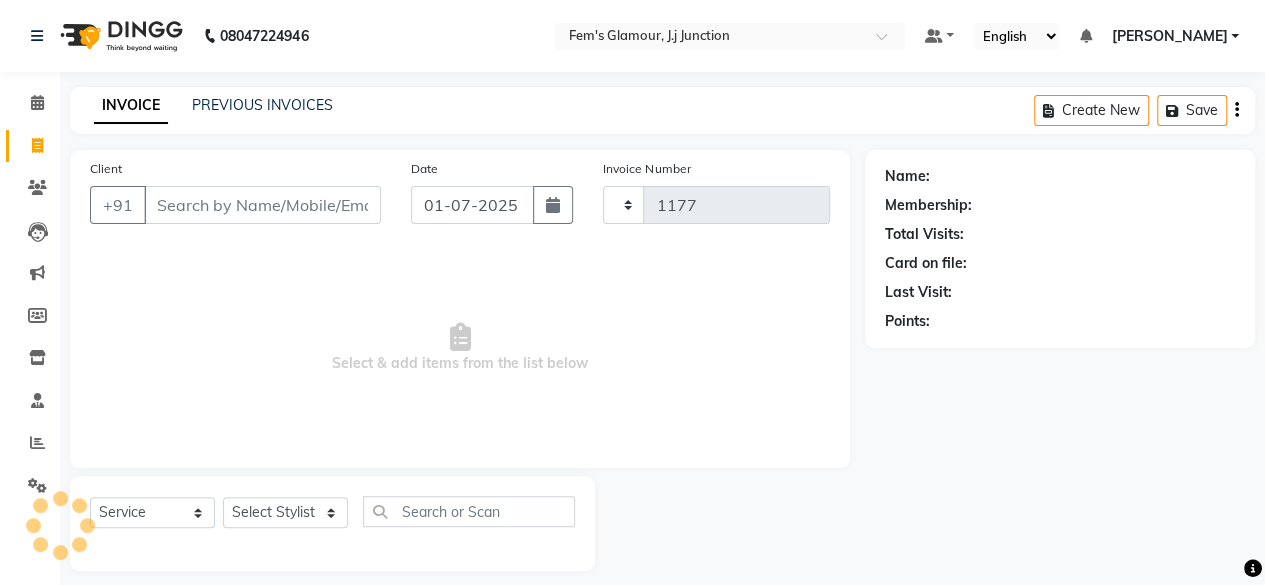 select on "4132" 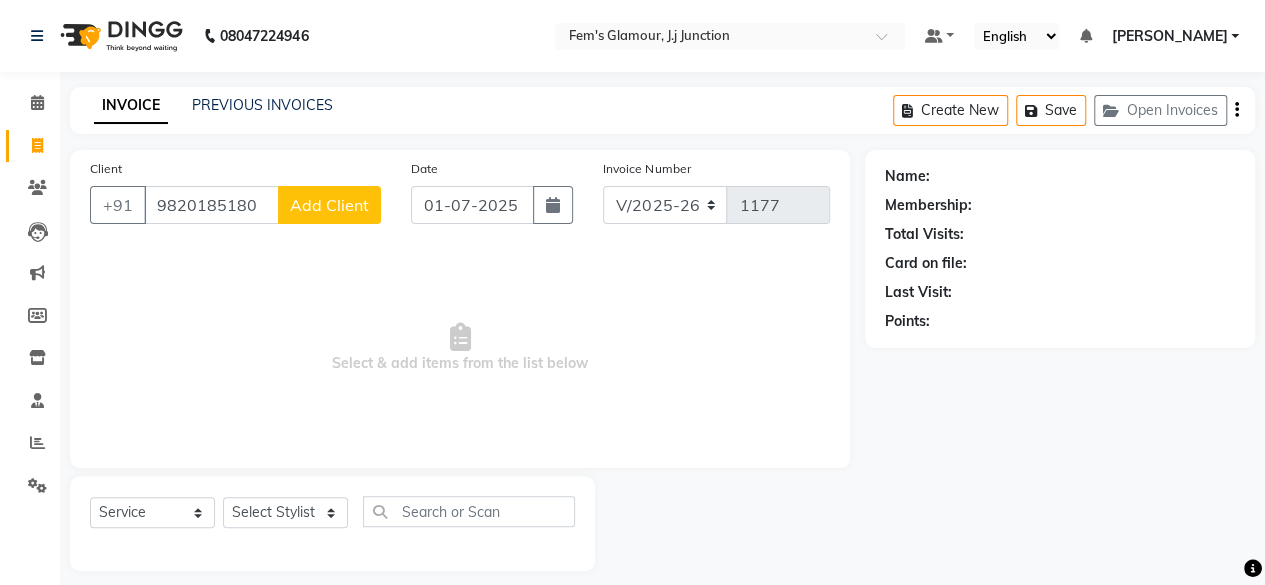 type on "9820185180" 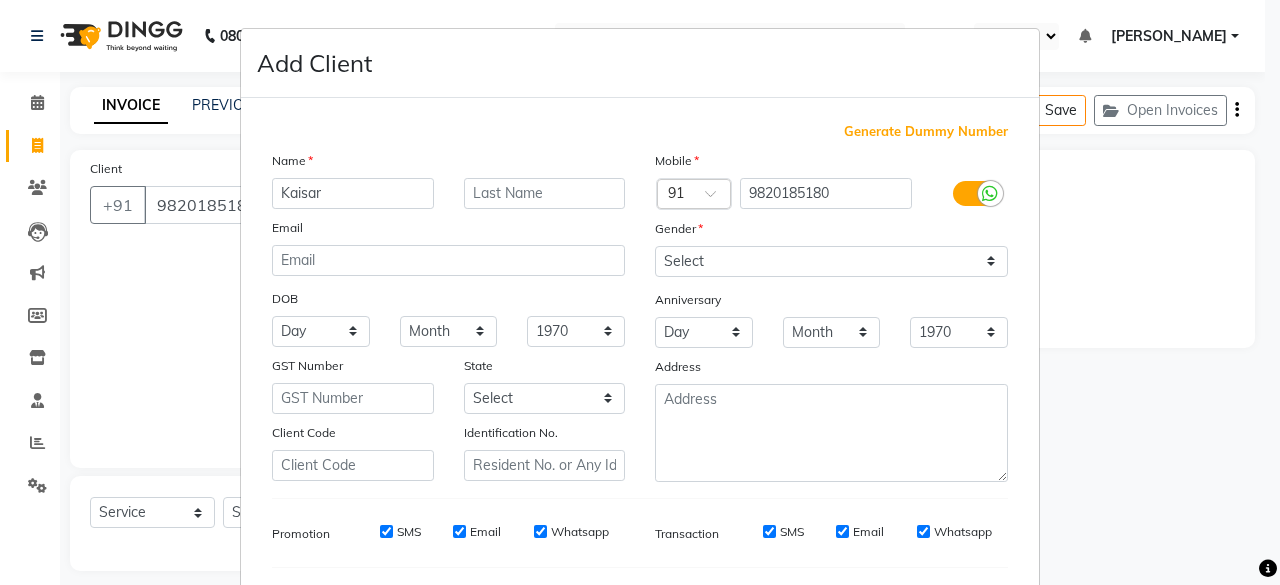 type on "Kaisar" 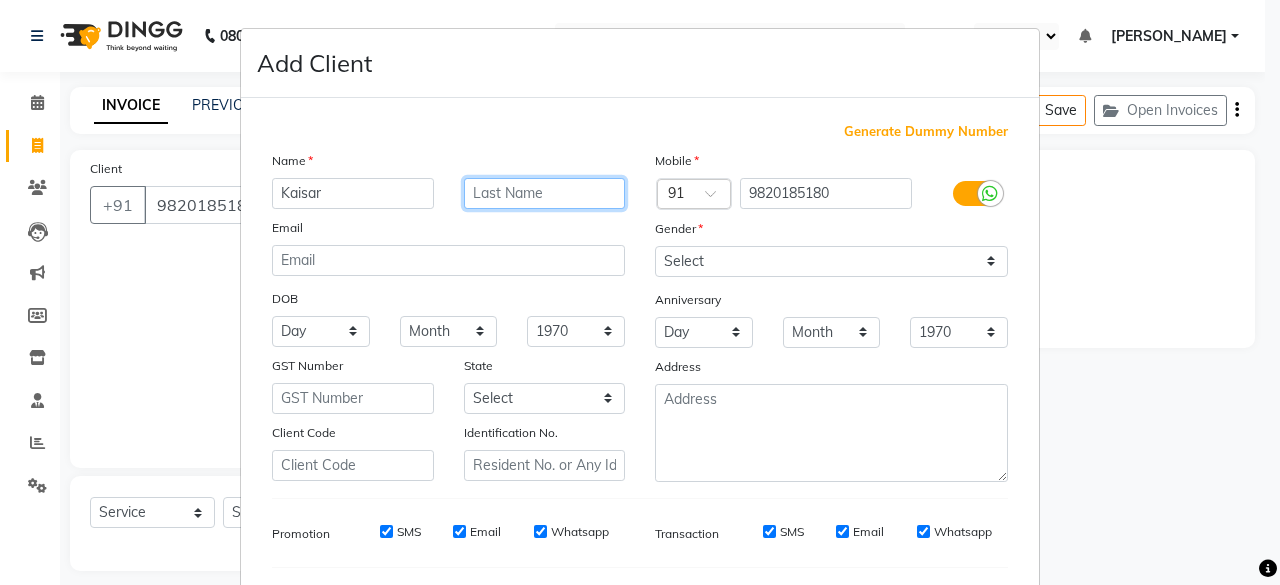 click at bounding box center [545, 193] 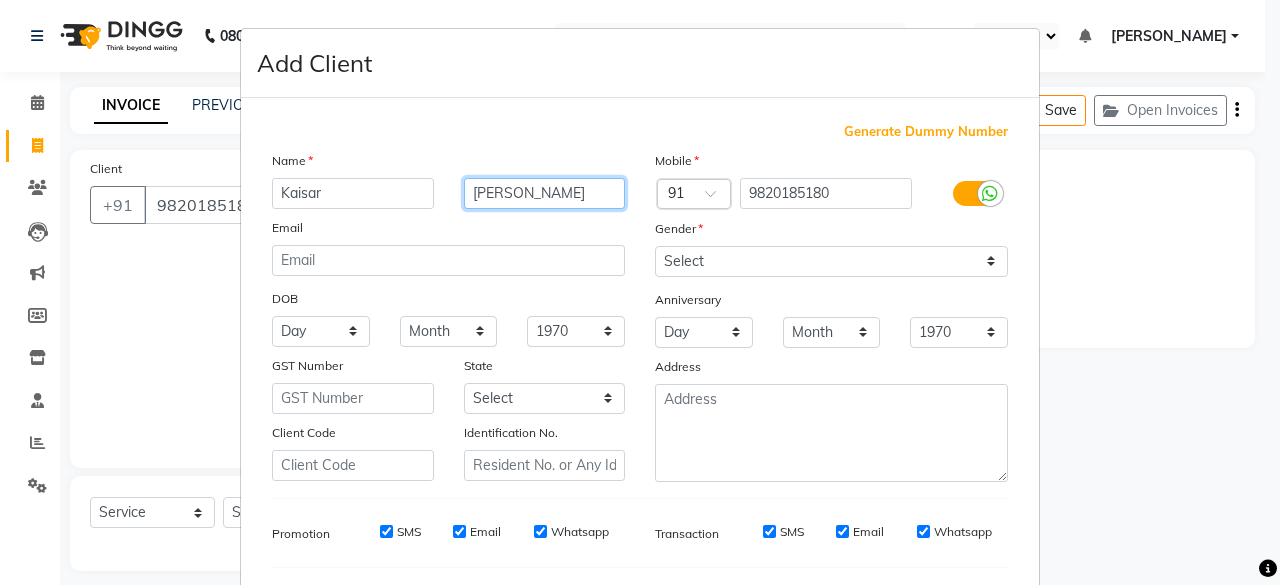 type on "[PERSON_NAME]" 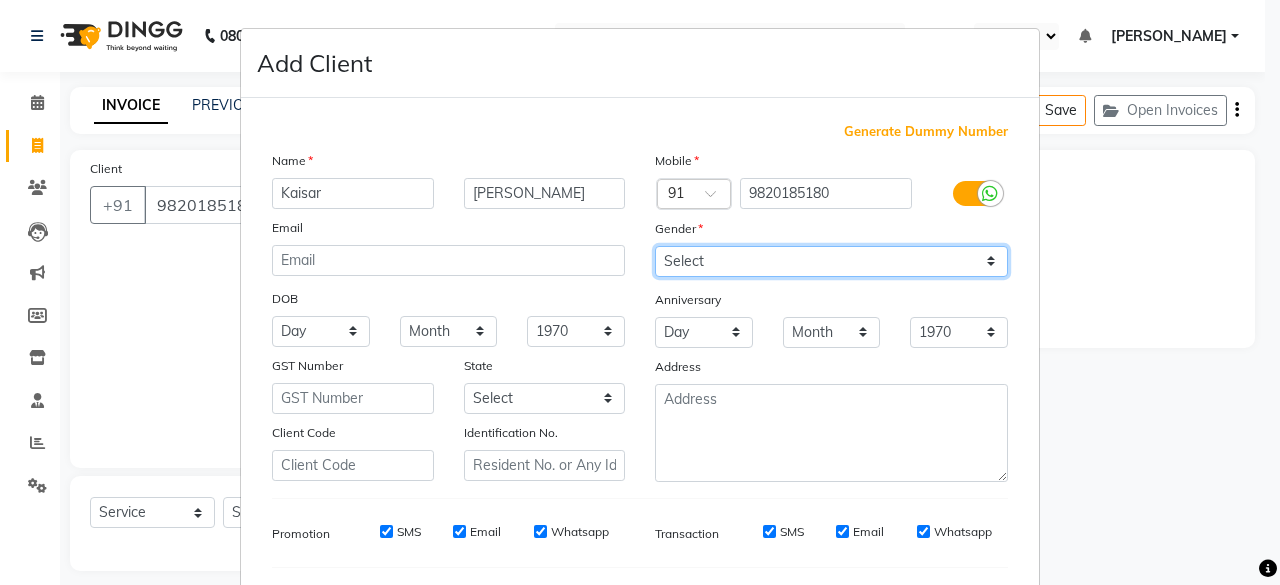 click on "Select [DEMOGRAPHIC_DATA] [DEMOGRAPHIC_DATA] Other Prefer Not To Say" at bounding box center (831, 261) 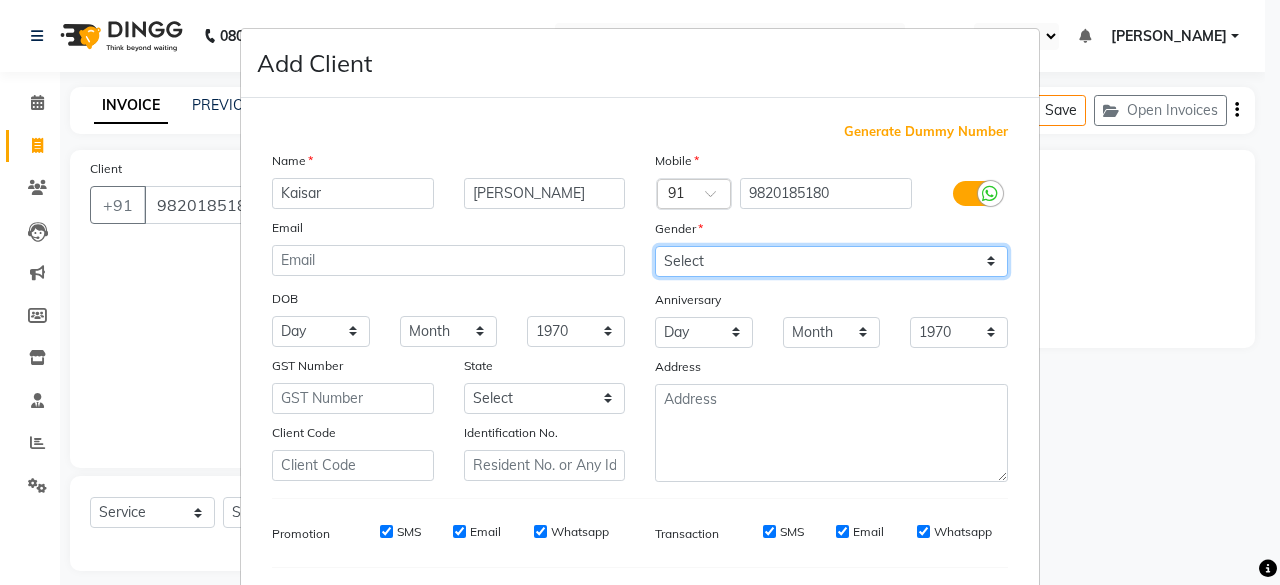 select on "[DEMOGRAPHIC_DATA]" 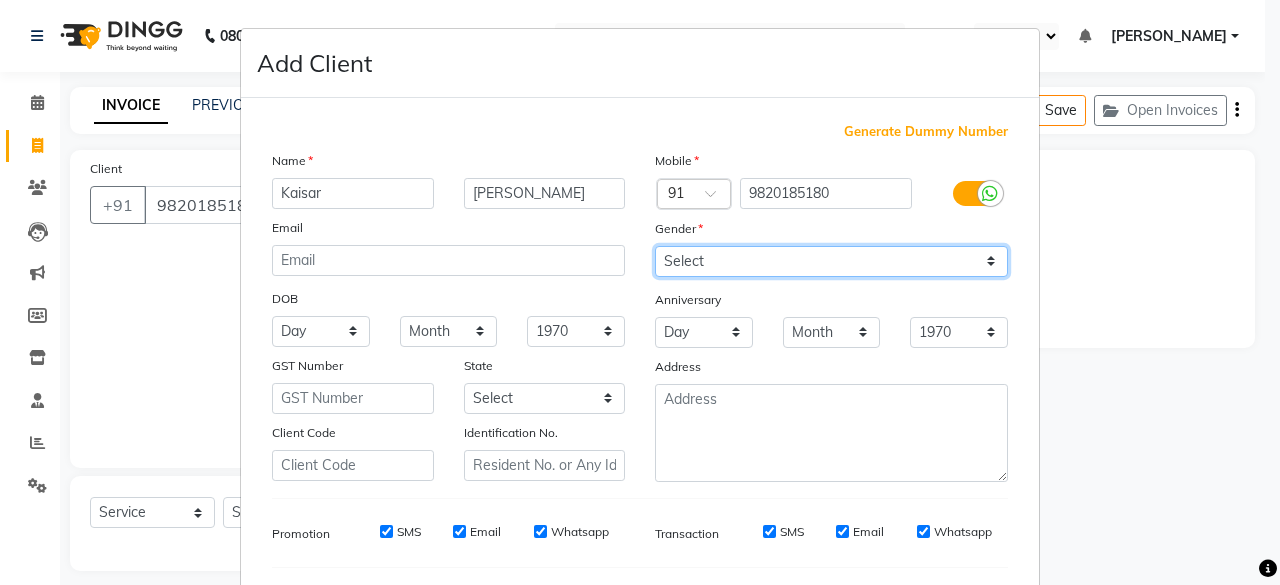 click on "Select [DEMOGRAPHIC_DATA] [DEMOGRAPHIC_DATA] Other Prefer Not To Say" at bounding box center [831, 261] 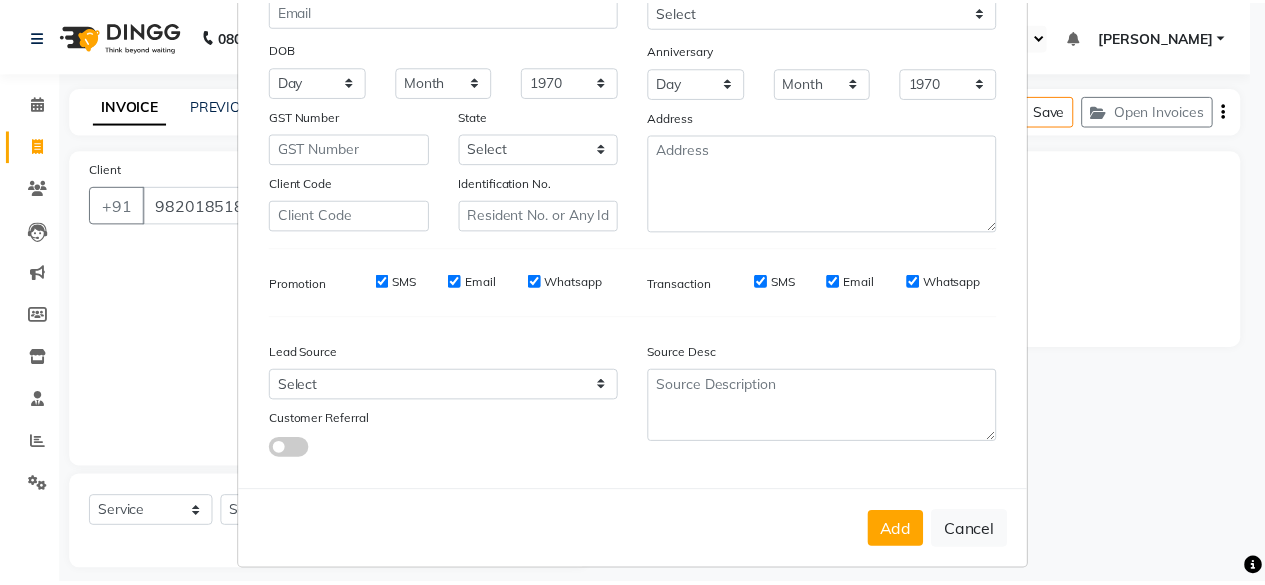 scroll, scrollTop: 260, scrollLeft: 0, axis: vertical 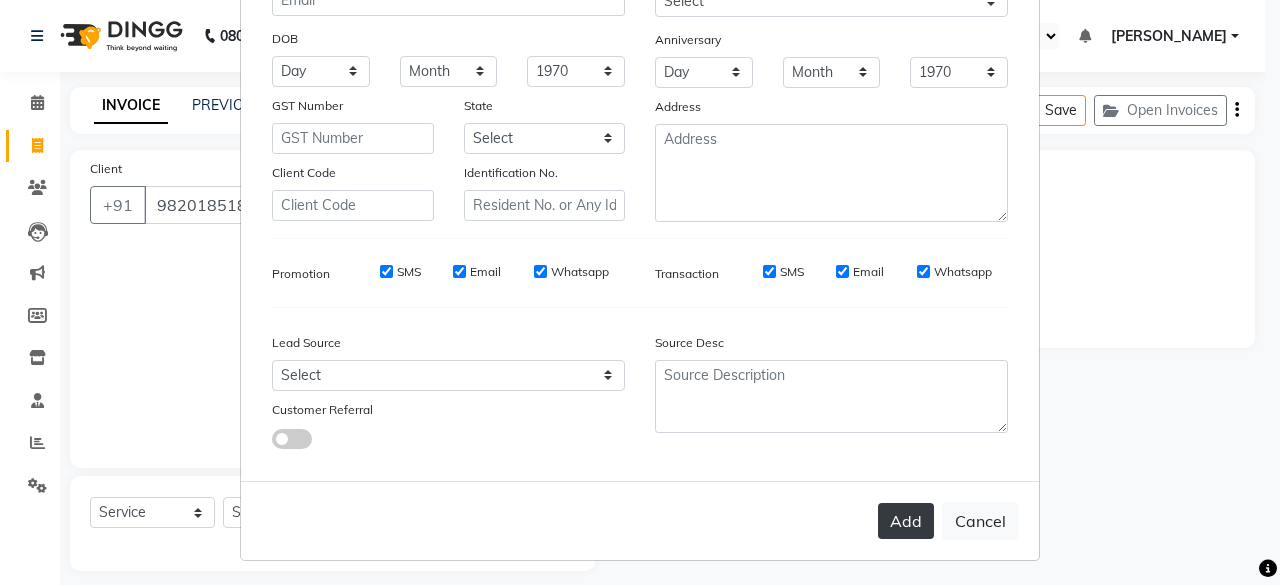 click on "Add" at bounding box center [906, 521] 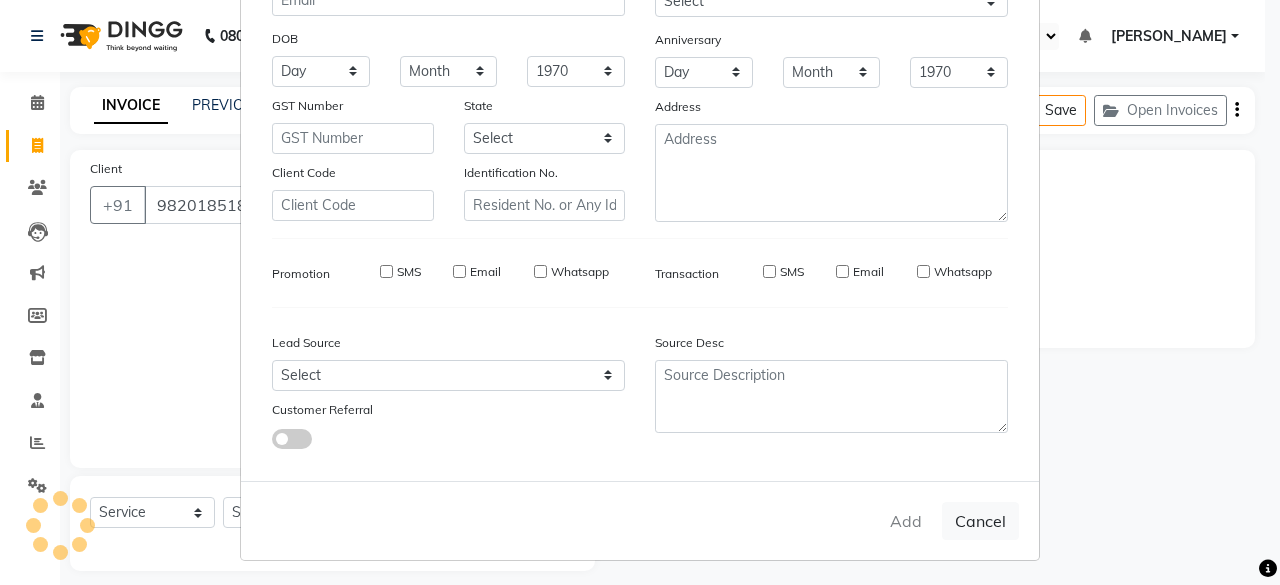 type 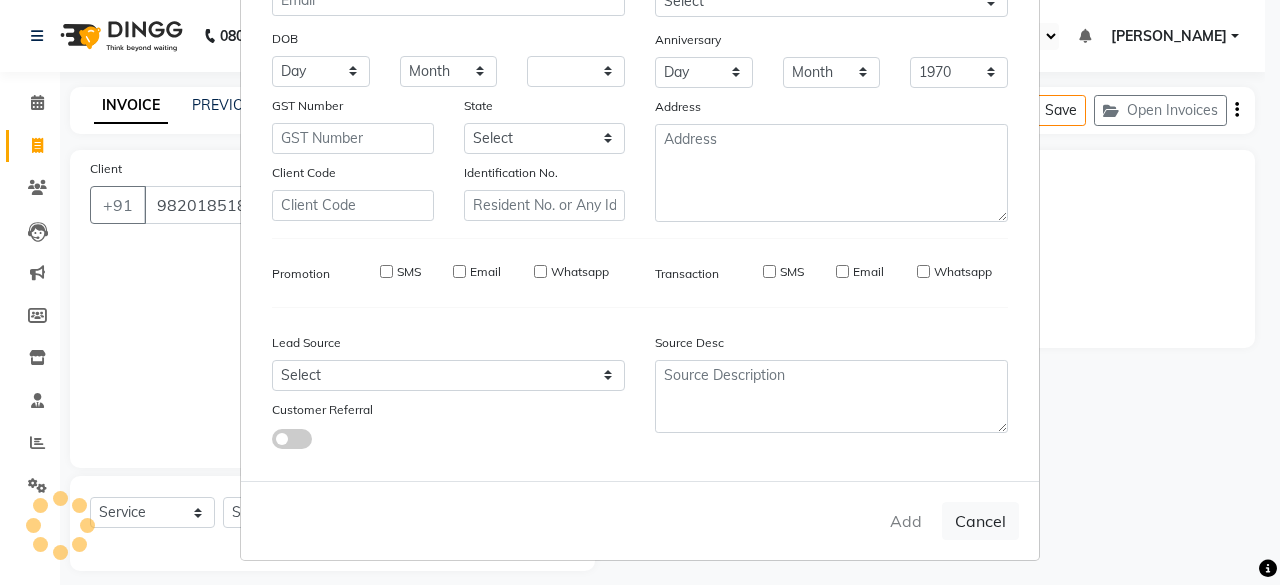 select 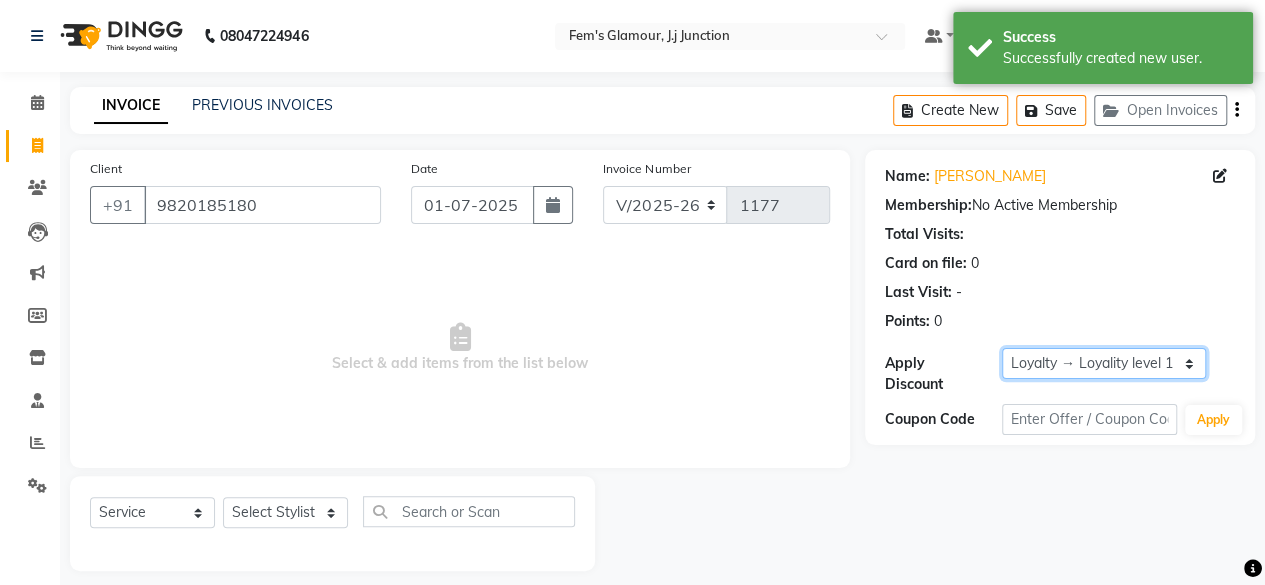 drag, startPoint x: 1039, startPoint y: 367, endPoint x: 1034, endPoint y: 387, distance: 20.615528 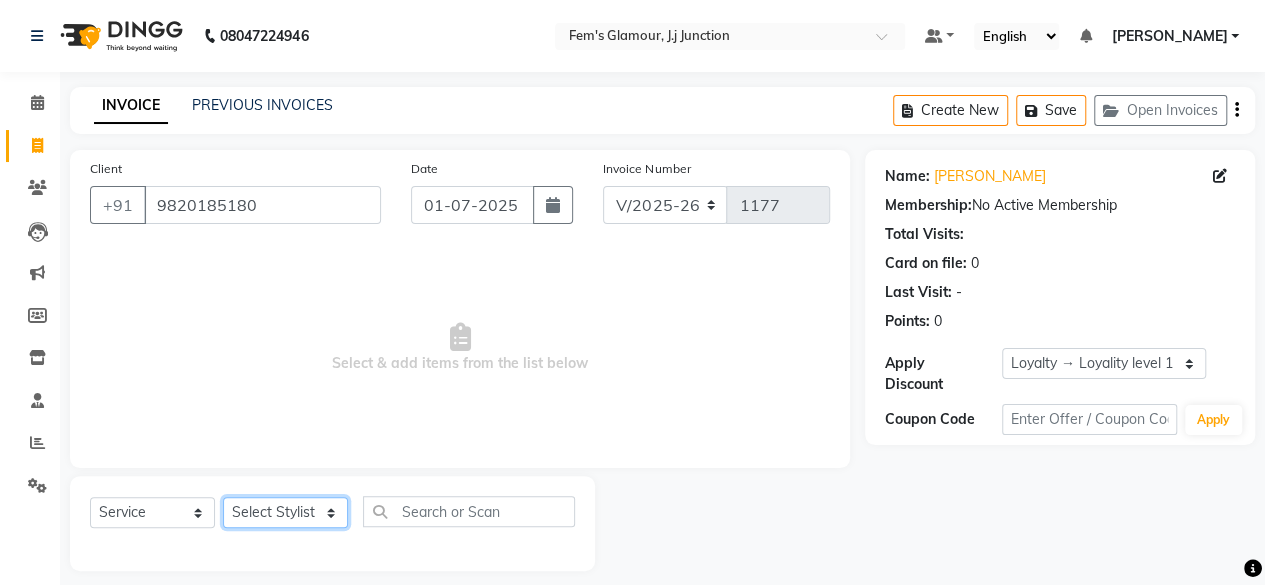 click on "Select Stylist fatima maam [PERSON_NAME] [PERSON_NAME] maam MOON Nagma Nasreen [PERSON_NAME] [PERSON_NAME] [PERSON_NAME] Team ZAIBUN ZOHRA" 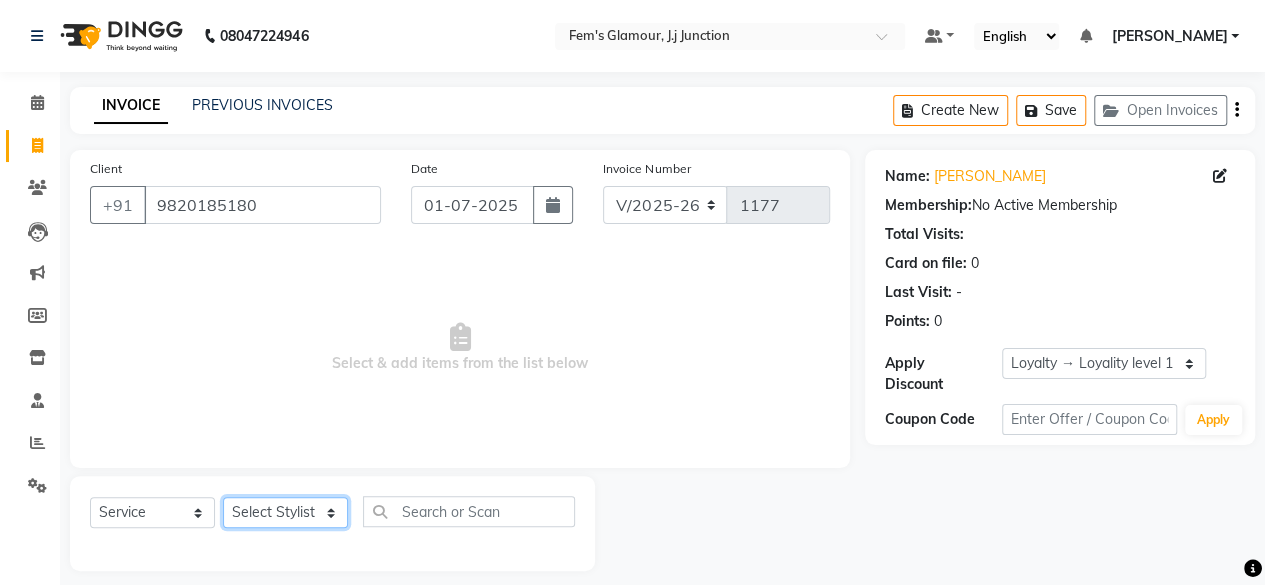 select on "21523" 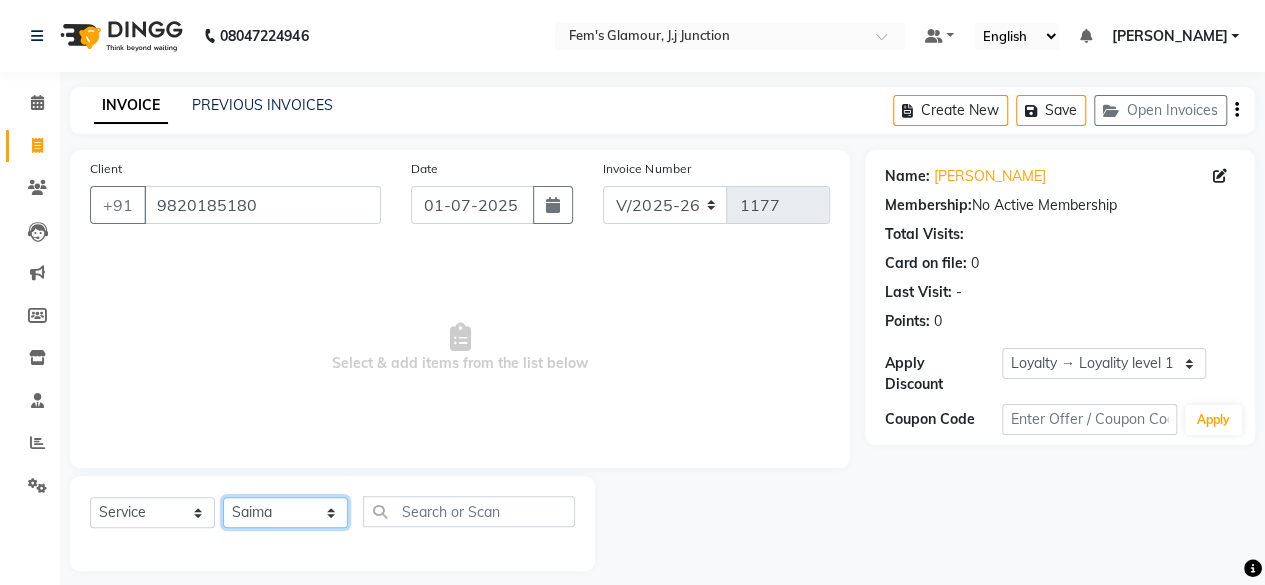 click on "Select Stylist fatima maam [PERSON_NAME] [PERSON_NAME] maam MOON Nagma Nasreen [PERSON_NAME] [PERSON_NAME] [PERSON_NAME] Team ZAIBUN ZOHRA" 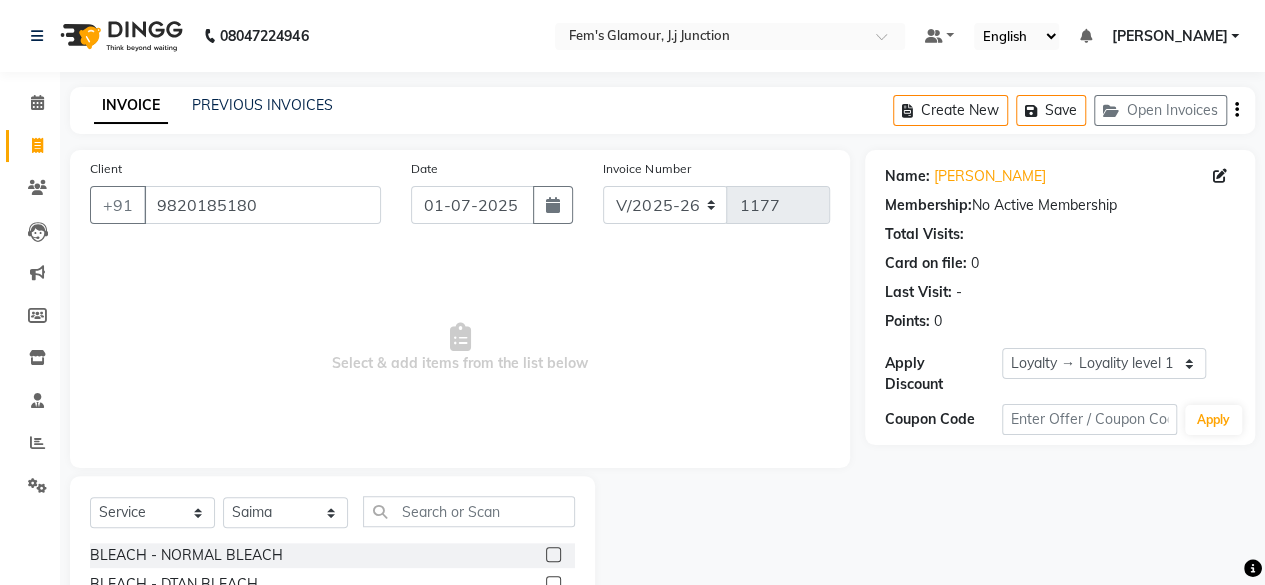 drag, startPoint x: 462, startPoint y: 494, endPoint x: 458, endPoint y: 507, distance: 13.601471 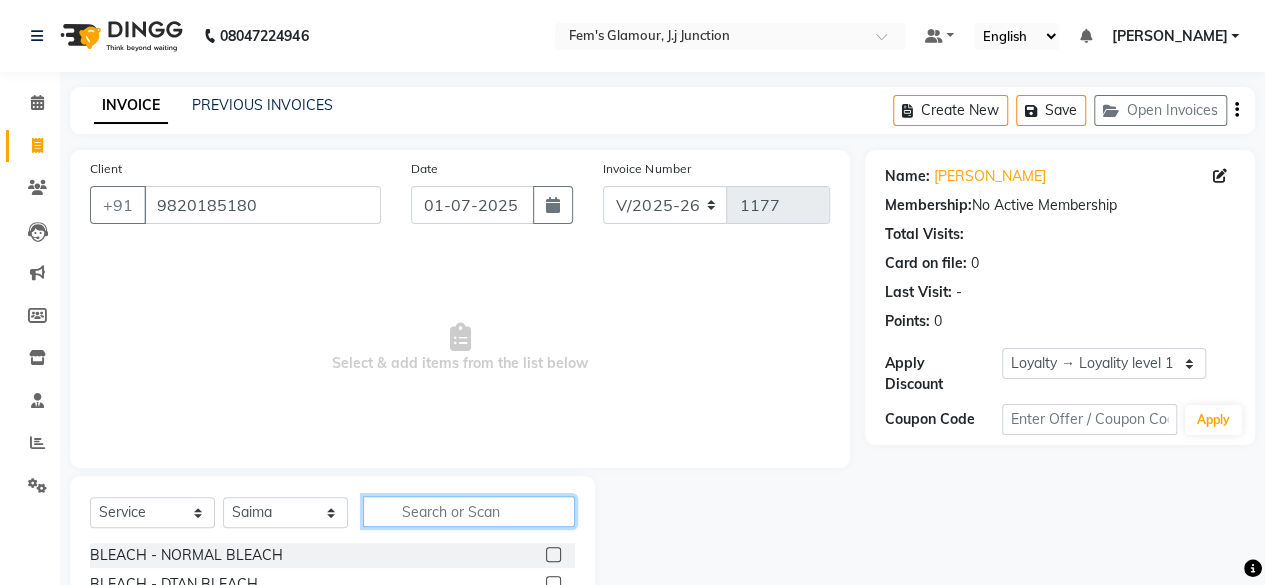 click 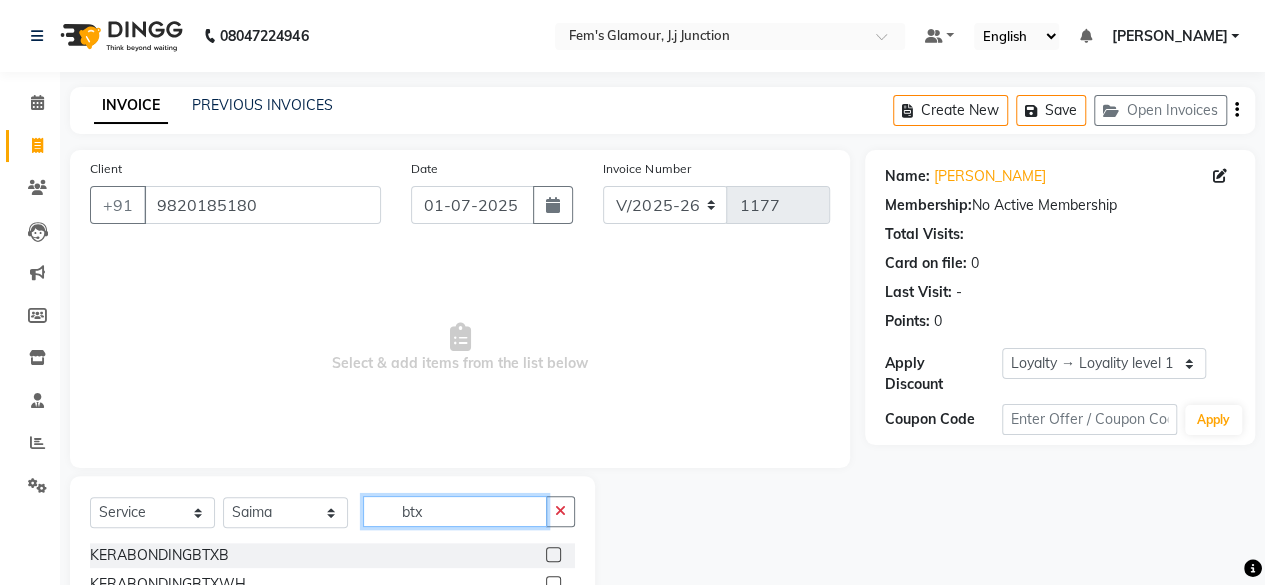 type on "btx" 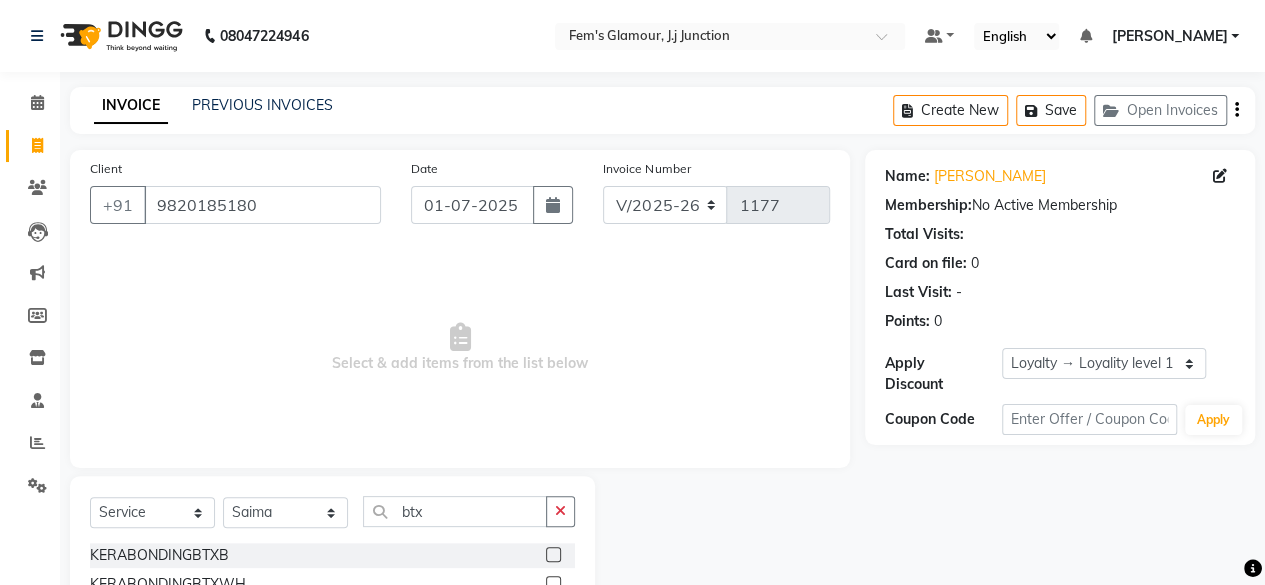 click 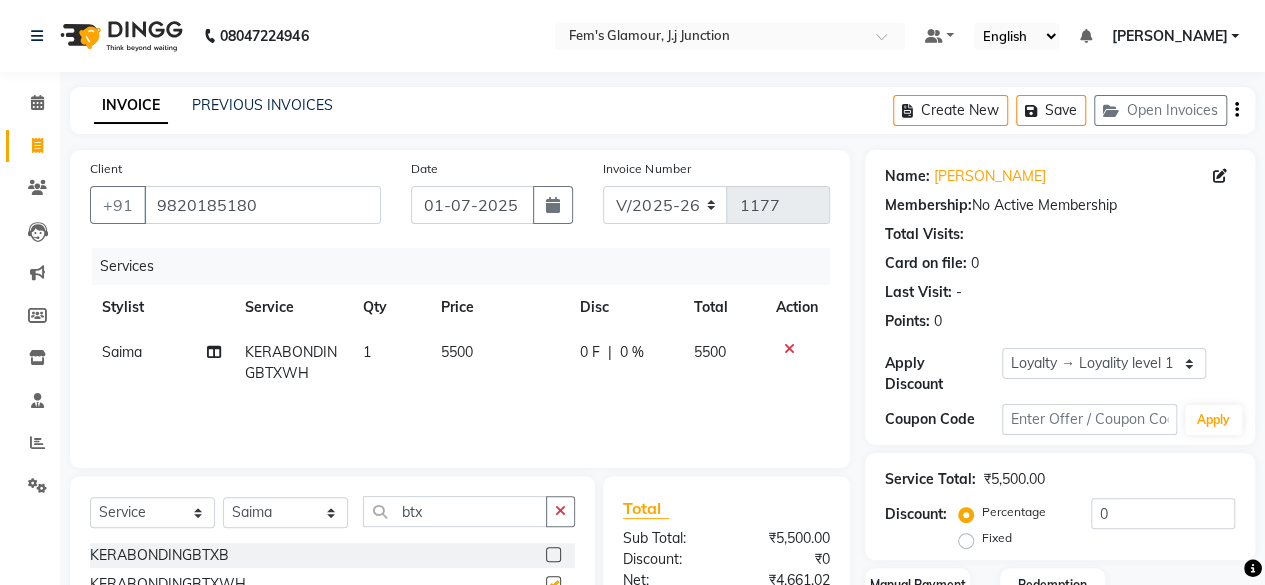 checkbox on "false" 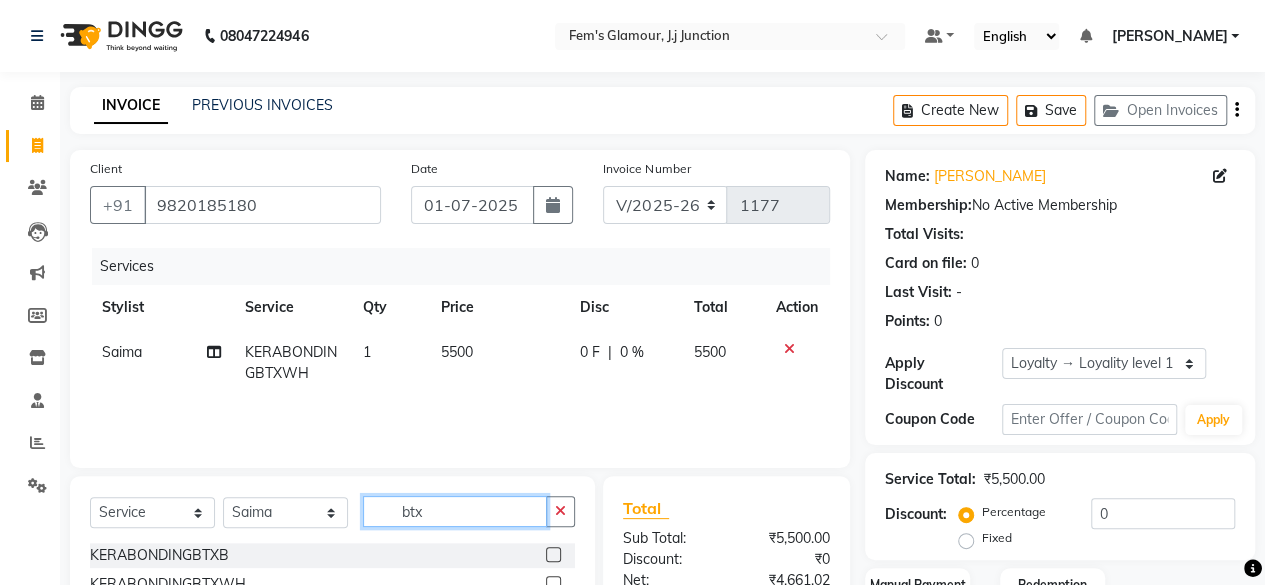 click on "btx" 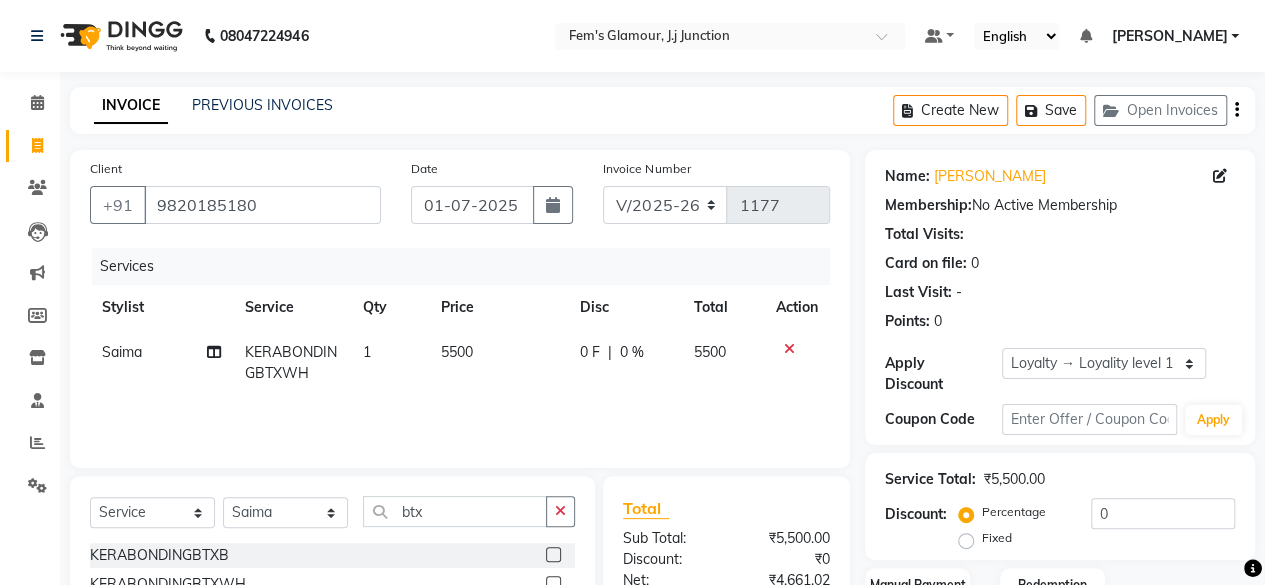 click on "KERABONDINGBTXWH" 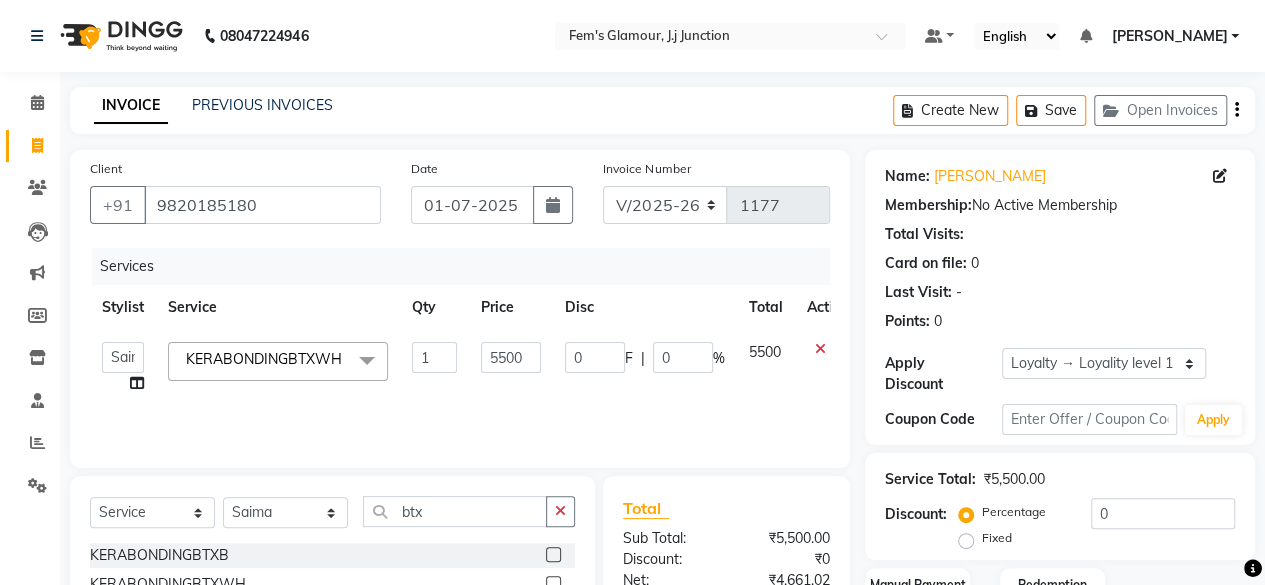 click 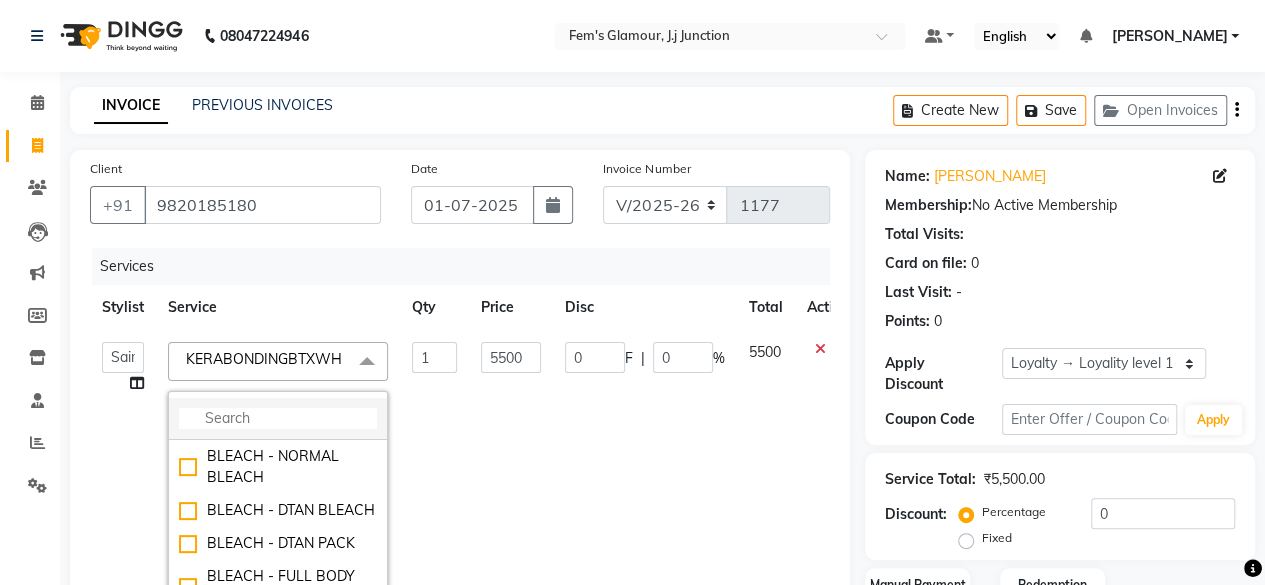 click 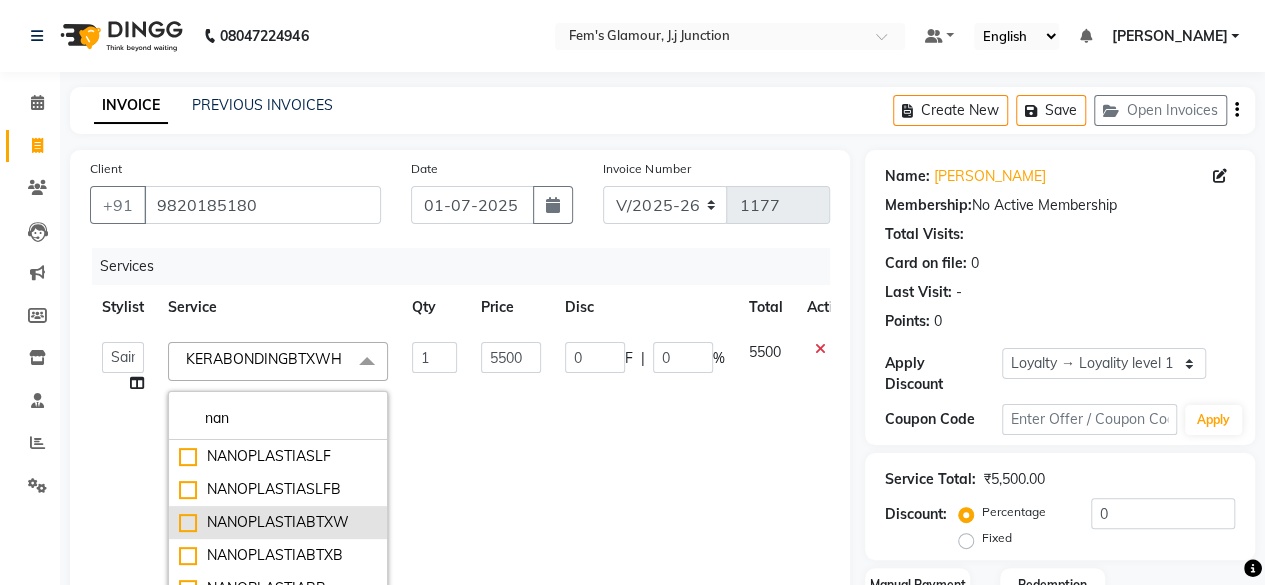 type on "nan" 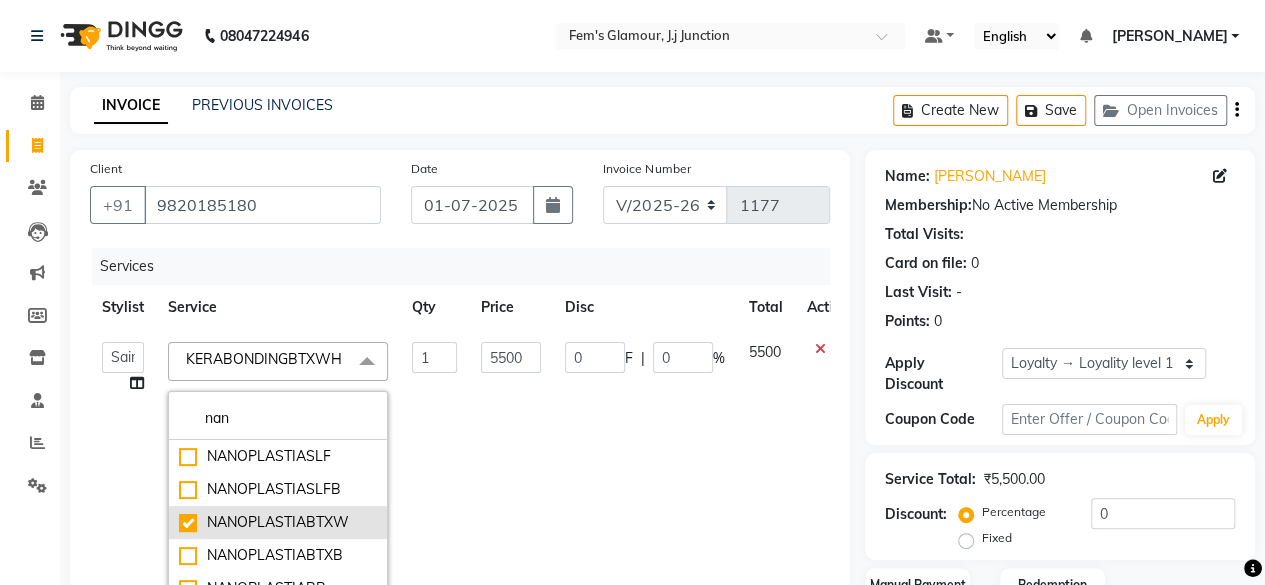 checkbox on "true" 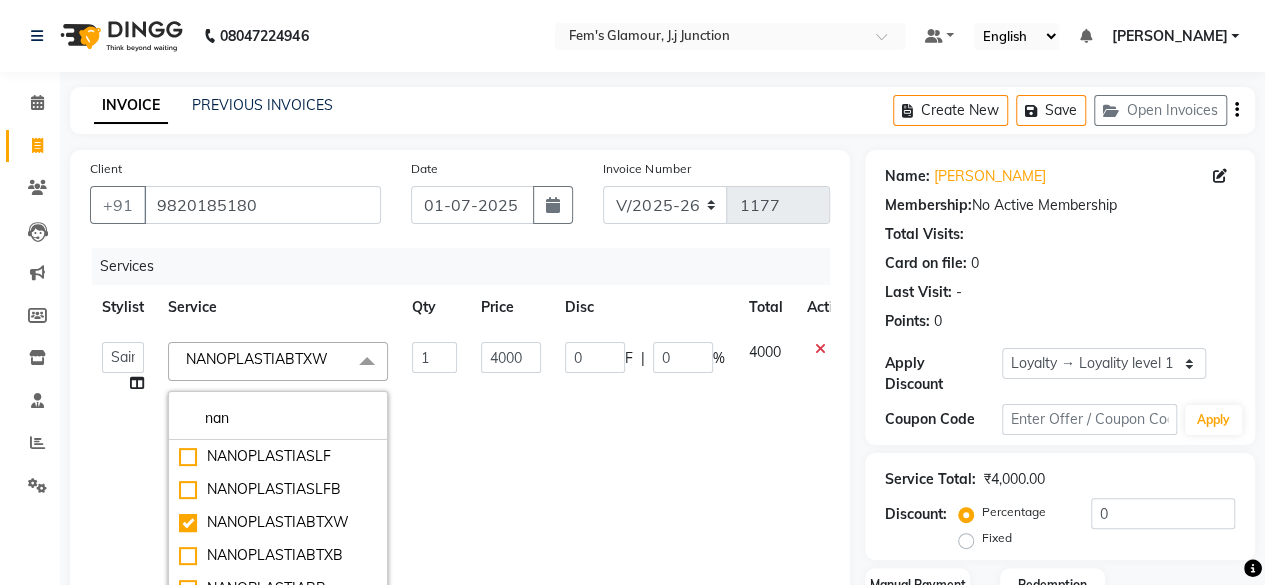 click on "4000" 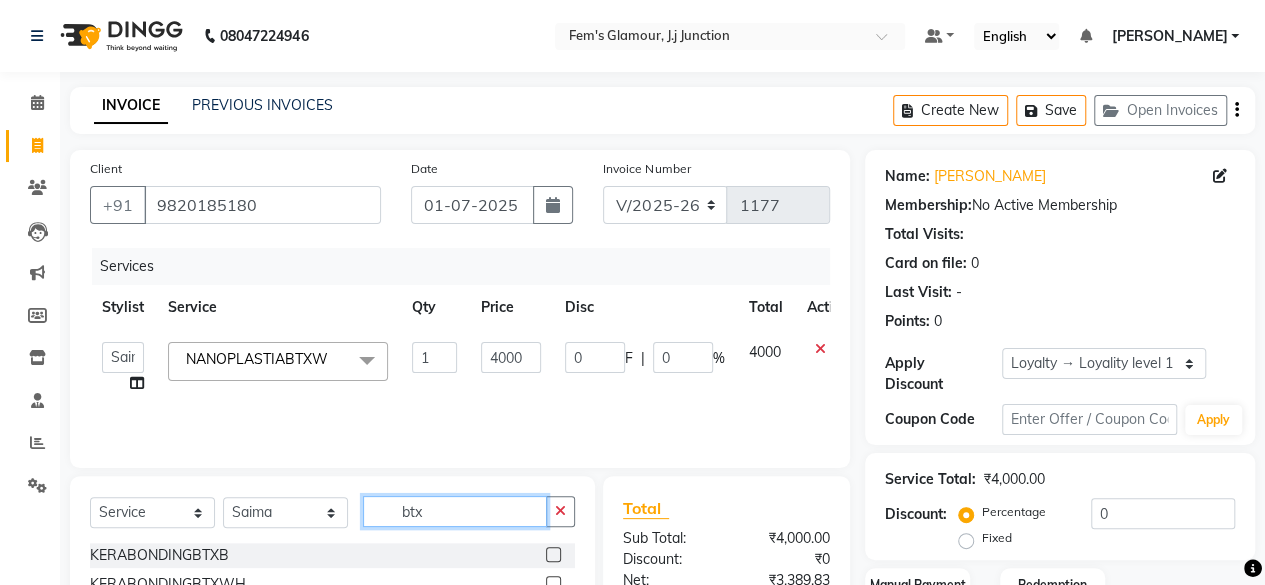 click on "btx" 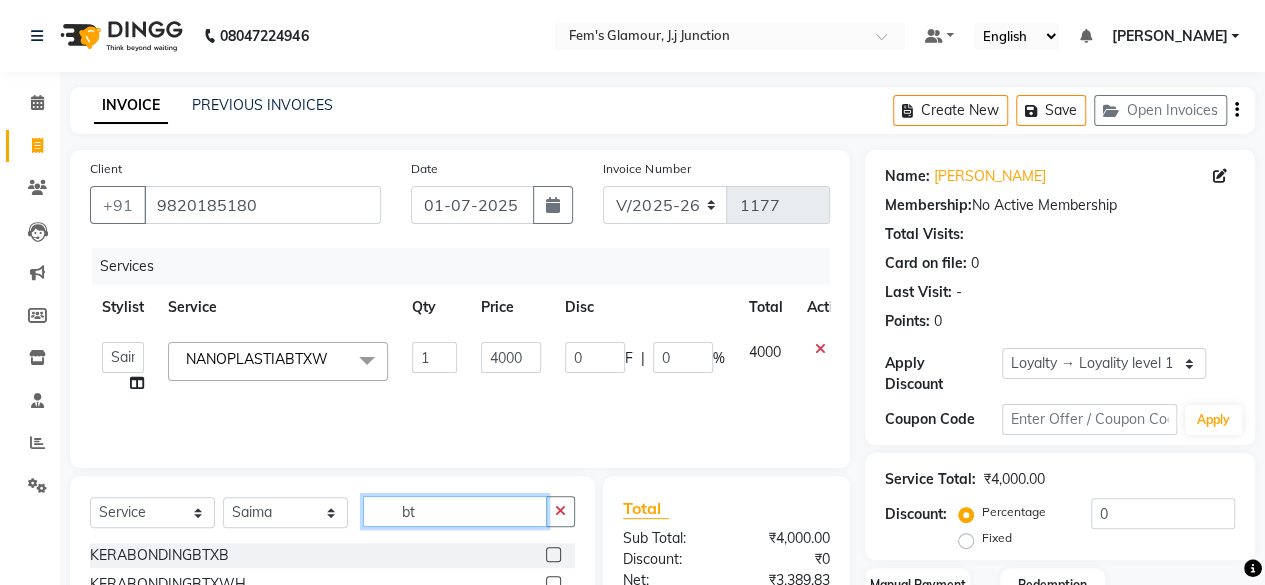 type on "b" 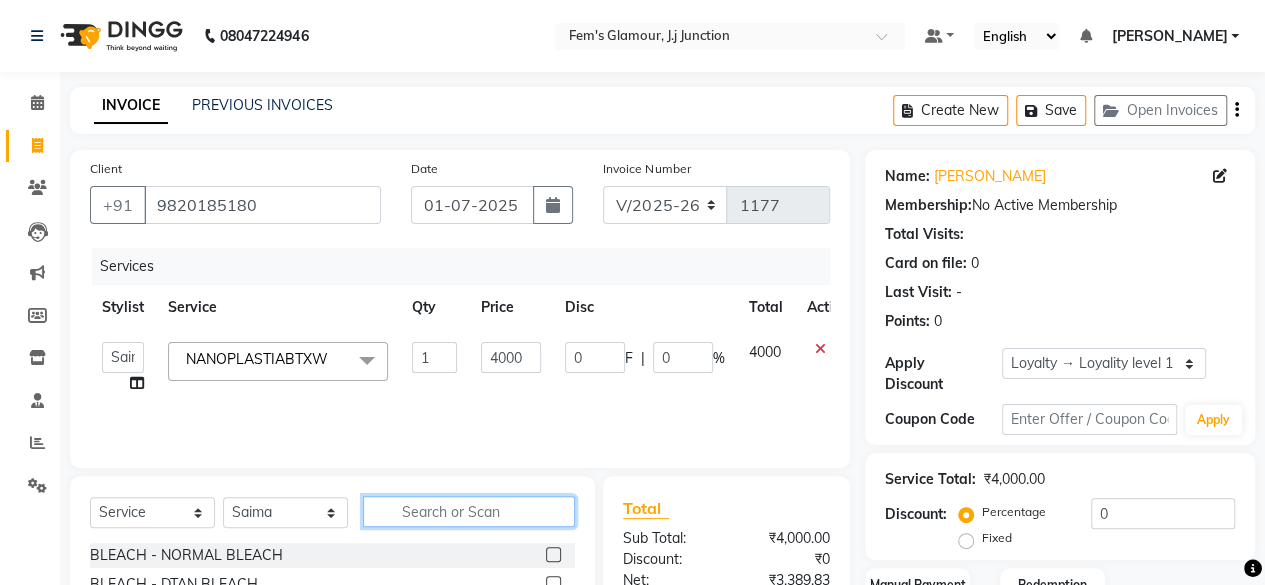 type 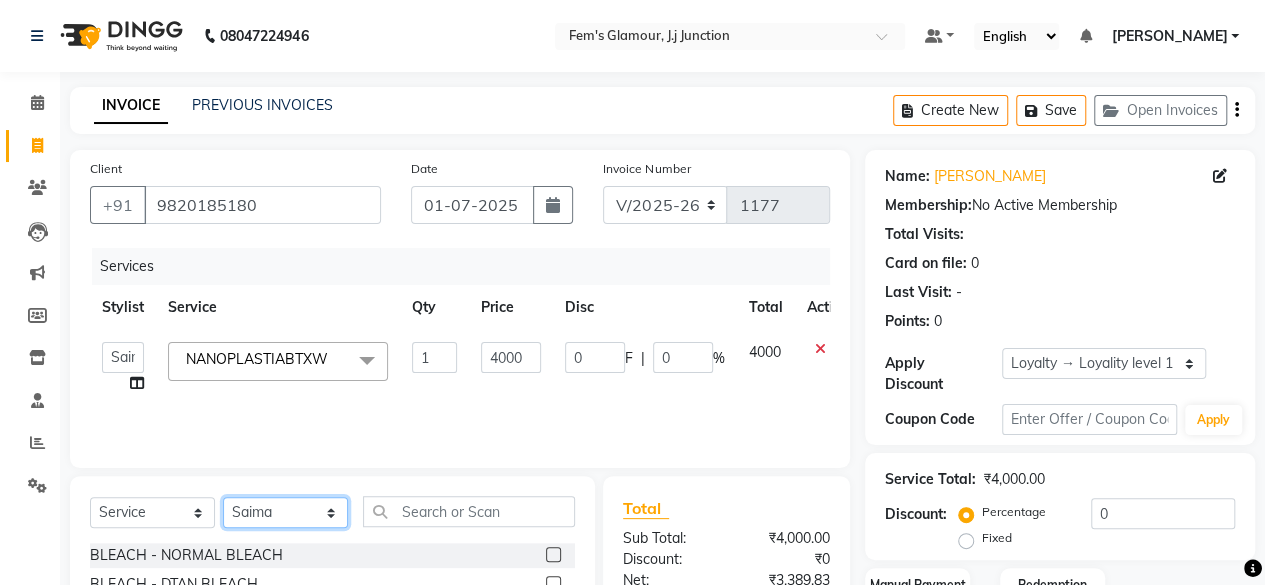 click on "Select Stylist fatima maam [PERSON_NAME] [PERSON_NAME] maam MOON Nagma Nasreen [PERSON_NAME] [PERSON_NAME] [PERSON_NAME] Team ZAIBUN ZOHRA" 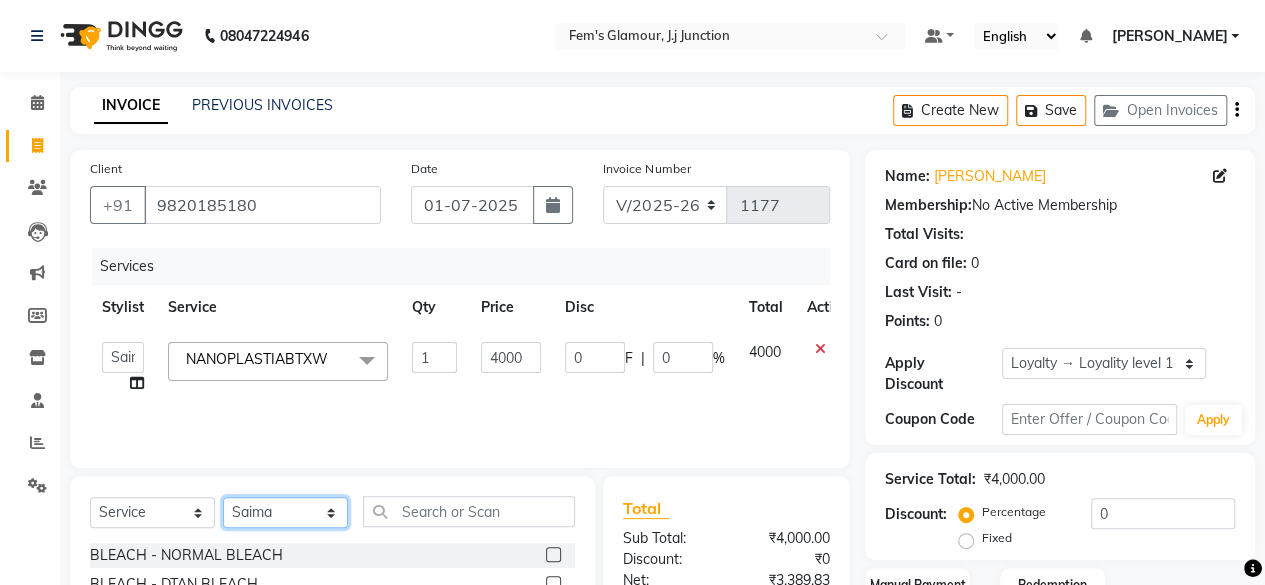 select on "21526" 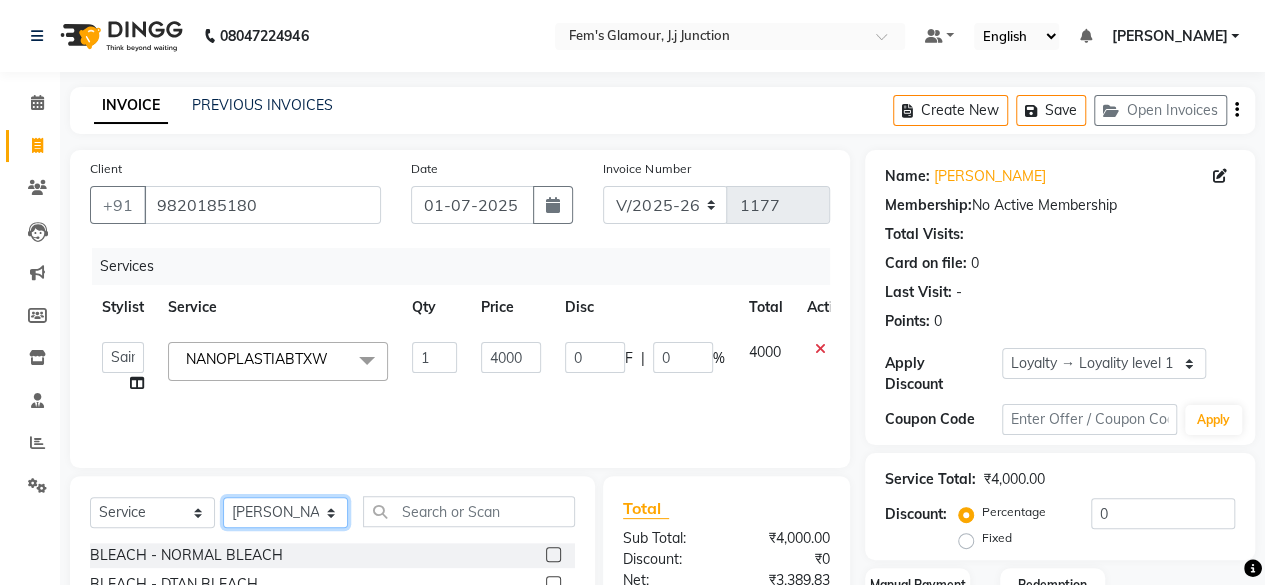 click on "Select Stylist fatima maam [PERSON_NAME] [PERSON_NAME] maam MOON Nagma Nasreen [PERSON_NAME] [PERSON_NAME] [PERSON_NAME] Team ZAIBUN ZOHRA" 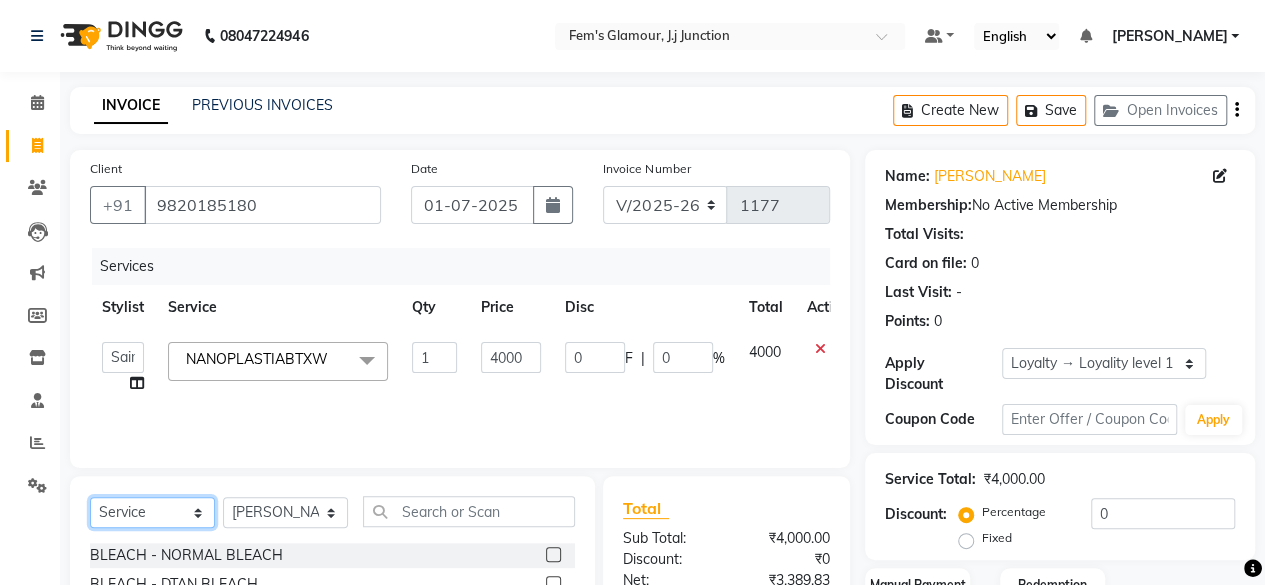 click on "Select  Service  Product  Membership  Package Voucher Prepaid Gift Card" 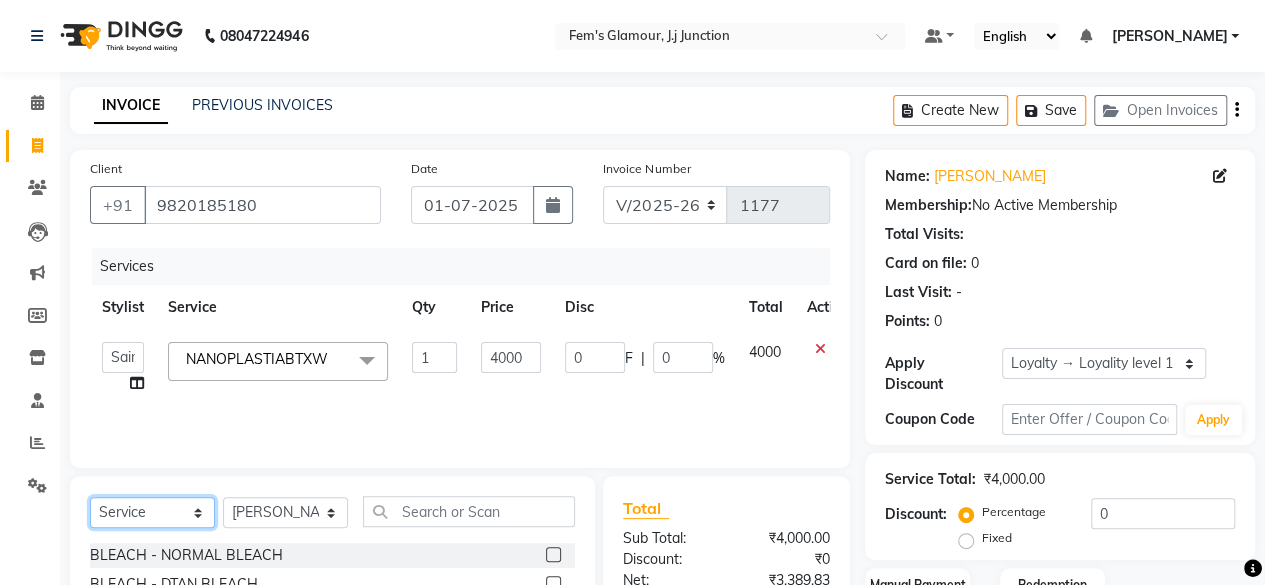 select on "product" 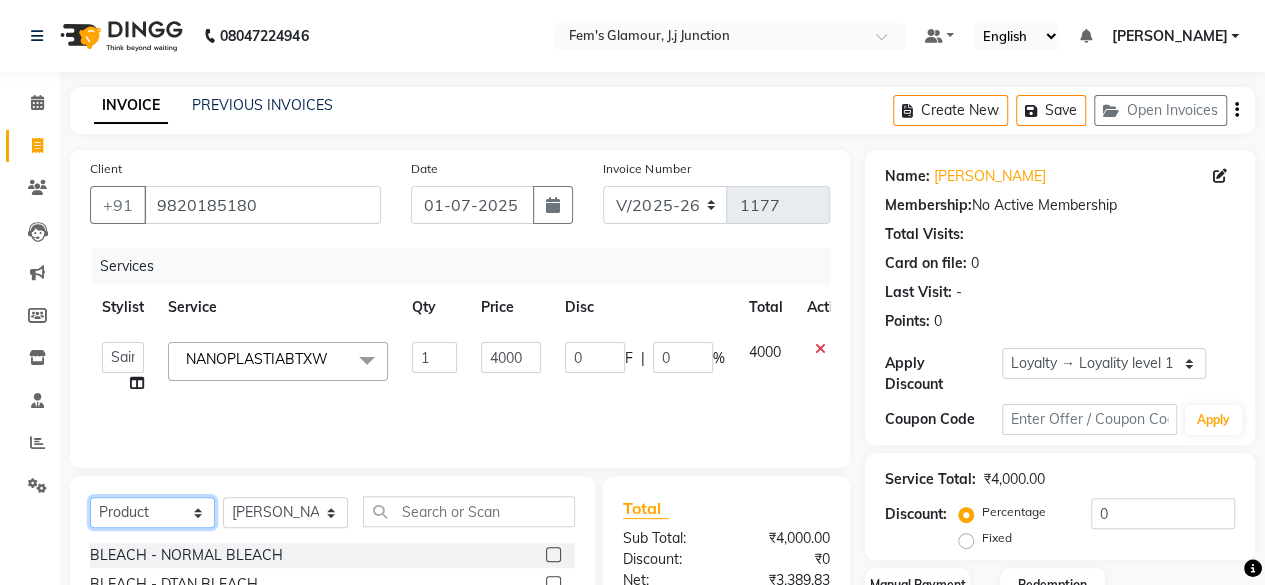 click on "Select  Service  Product  Membership  Package Voucher Prepaid Gift Card" 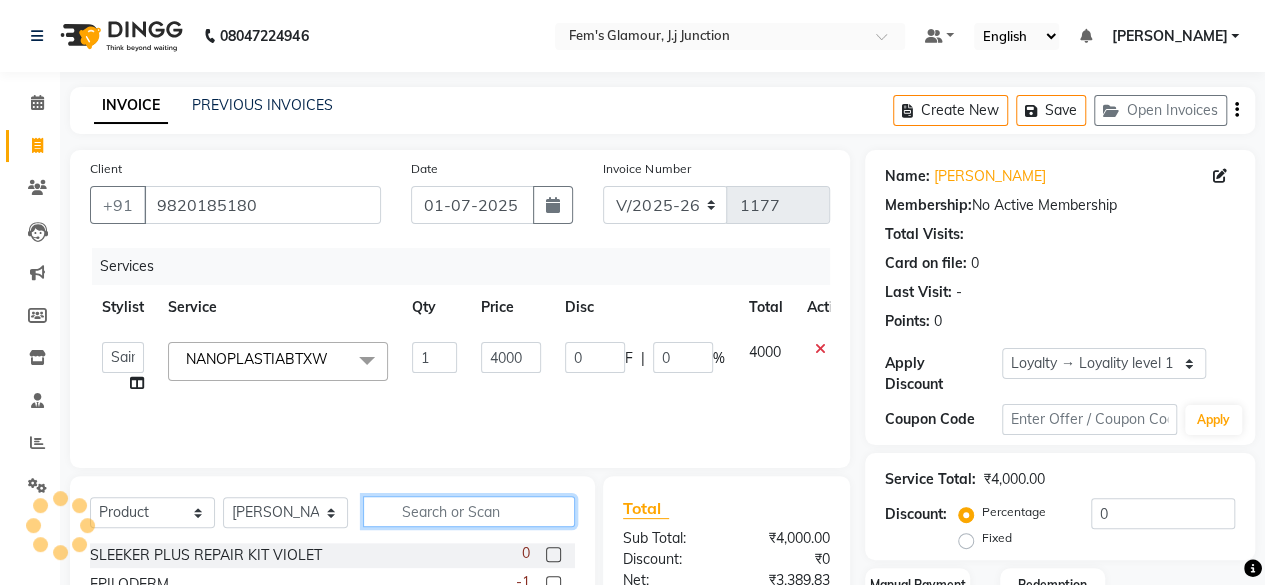 click 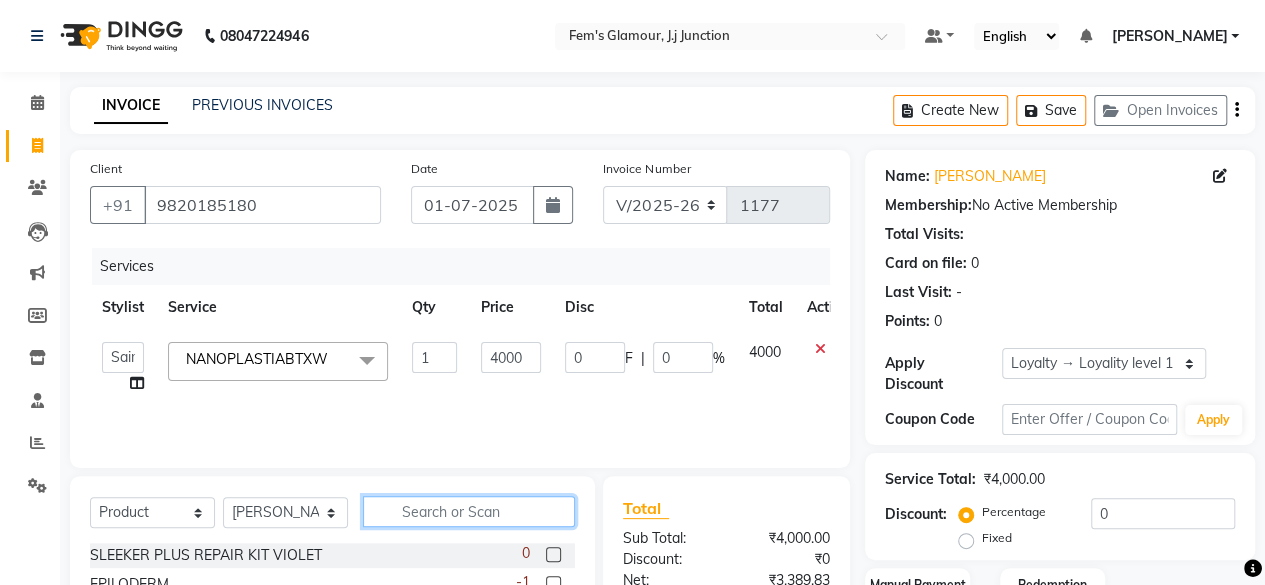 type on "d" 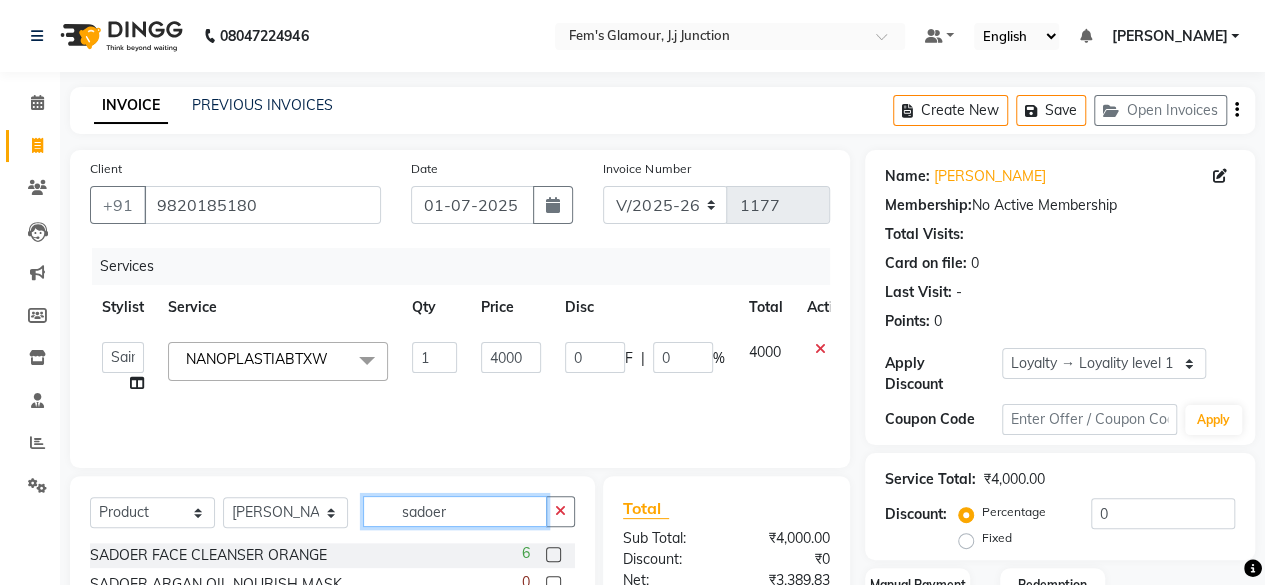 scroll, scrollTop: 148, scrollLeft: 0, axis: vertical 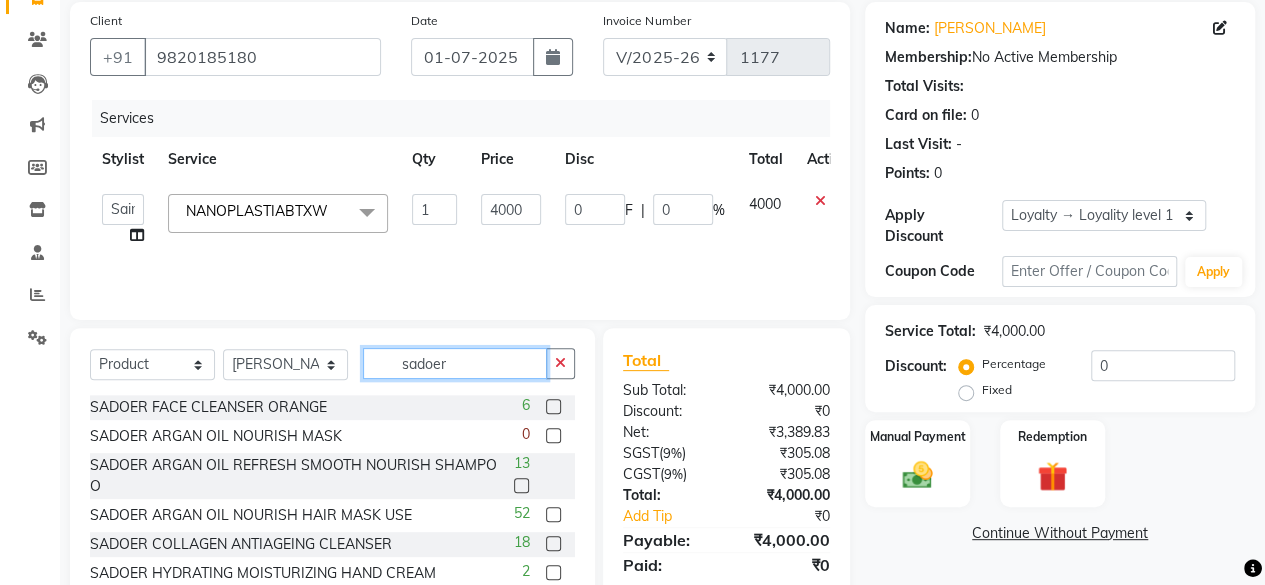 type on "sadoer" 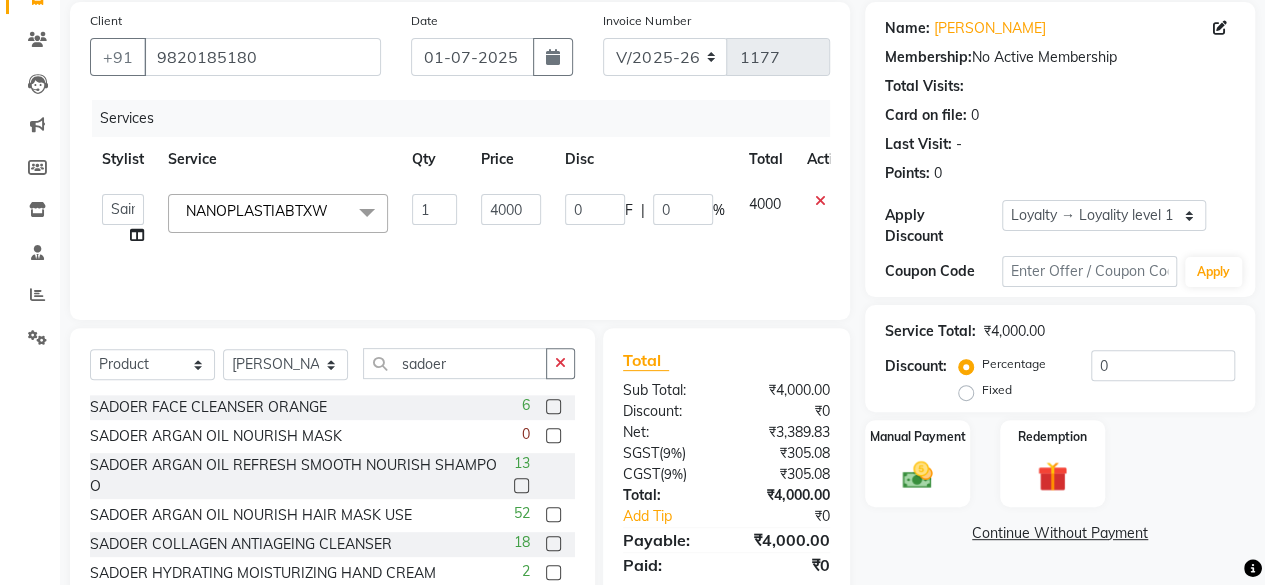 click 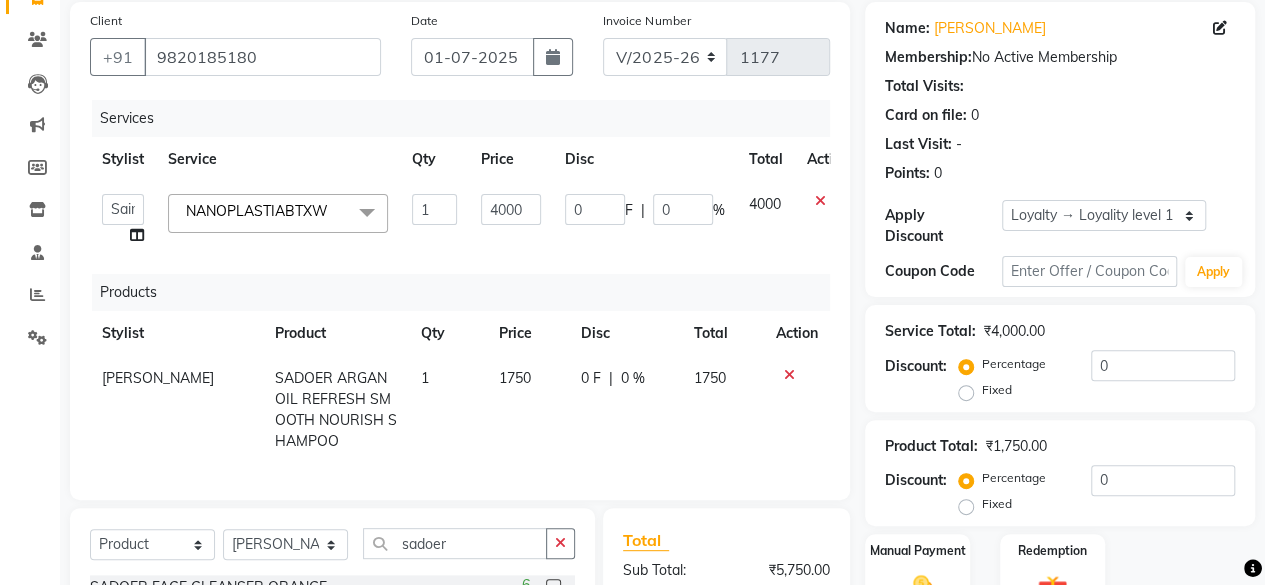 checkbox on "false" 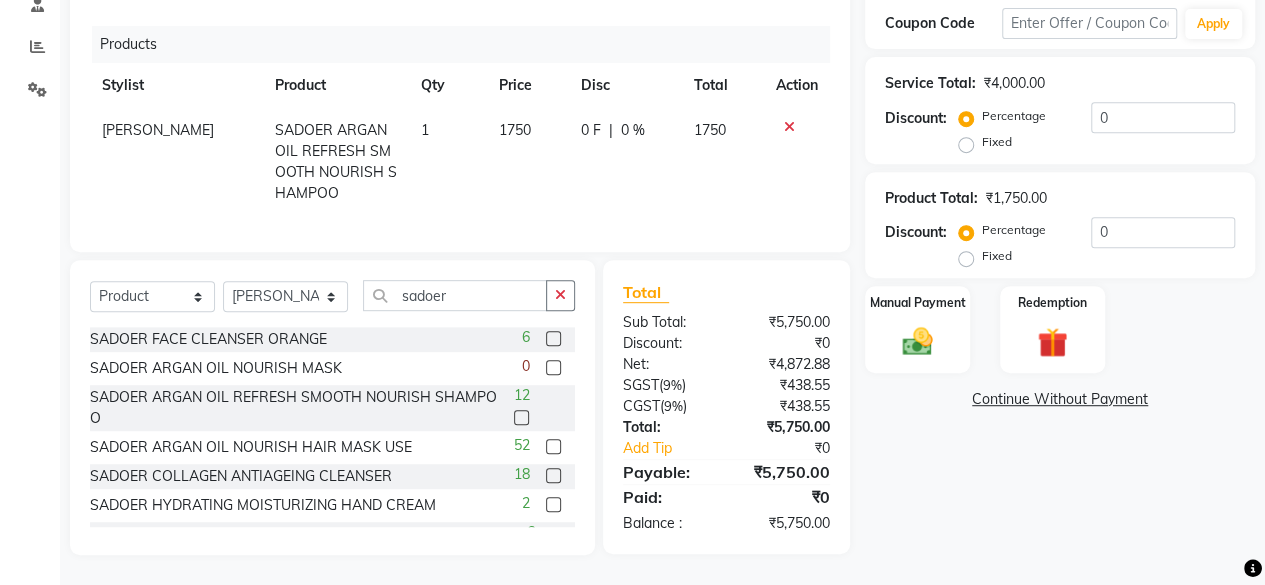 click 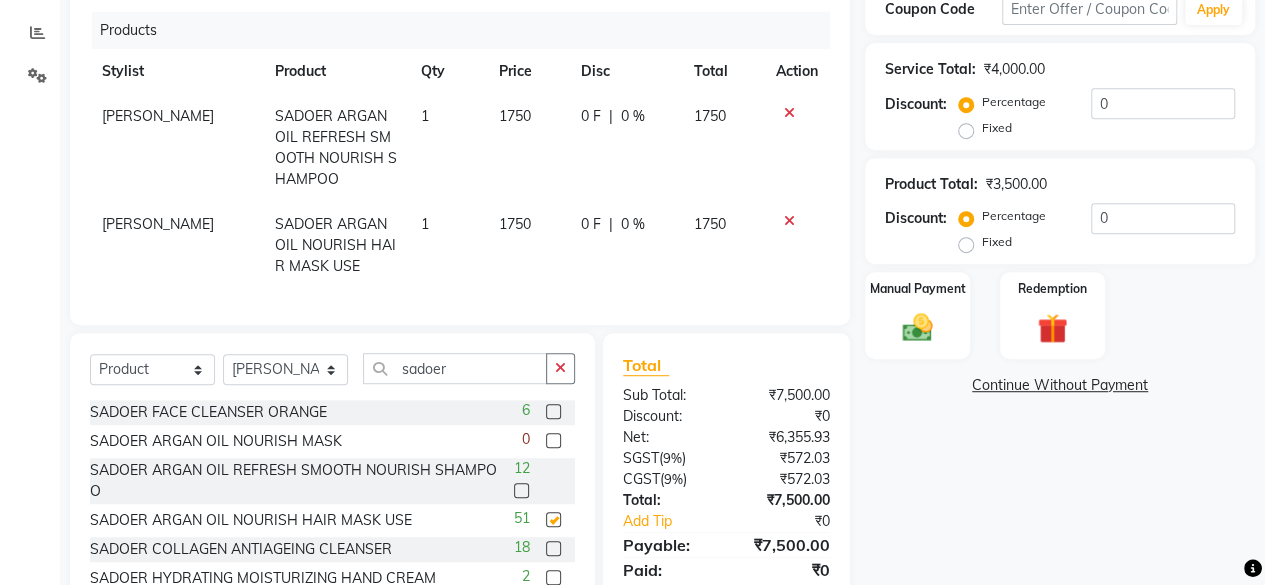 checkbox on "false" 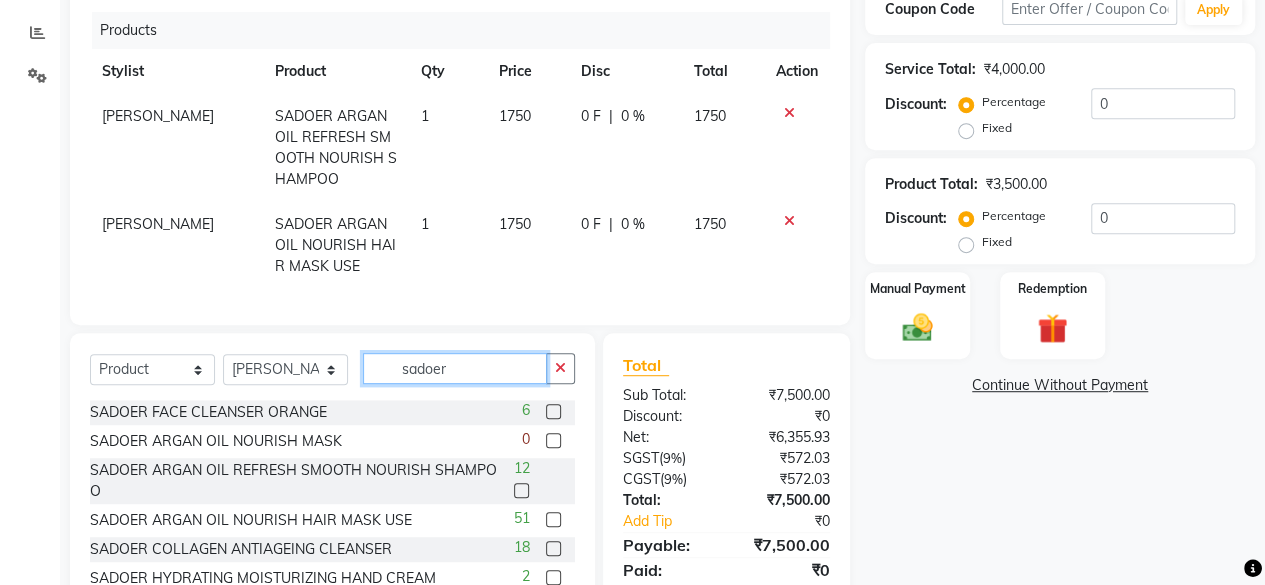 click on "sadoer" 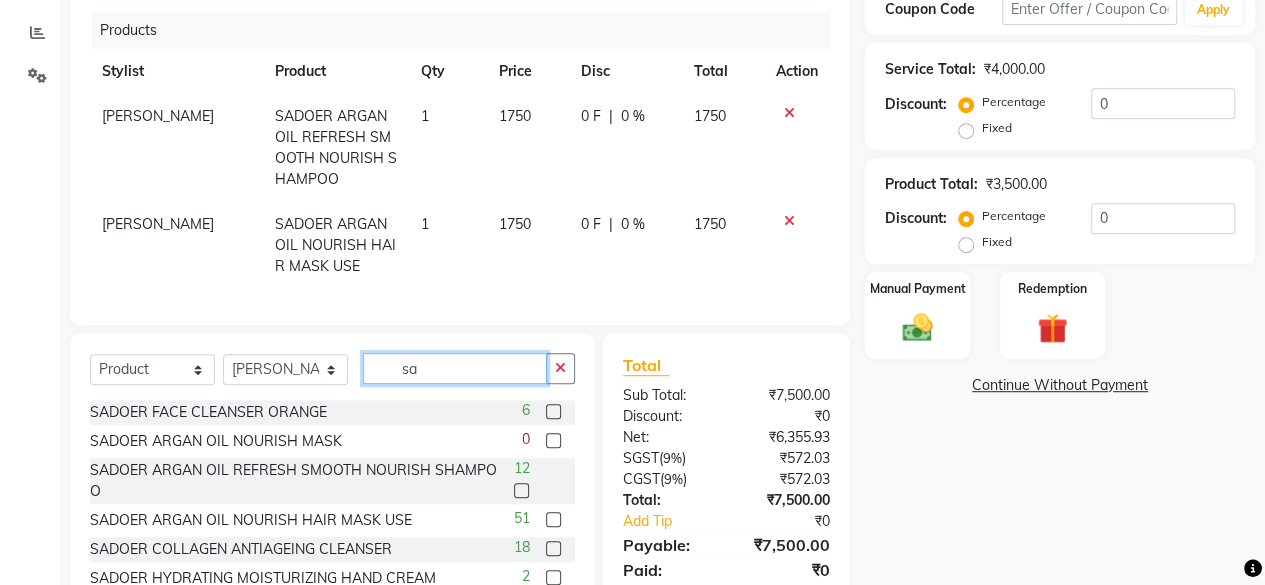 type on "s" 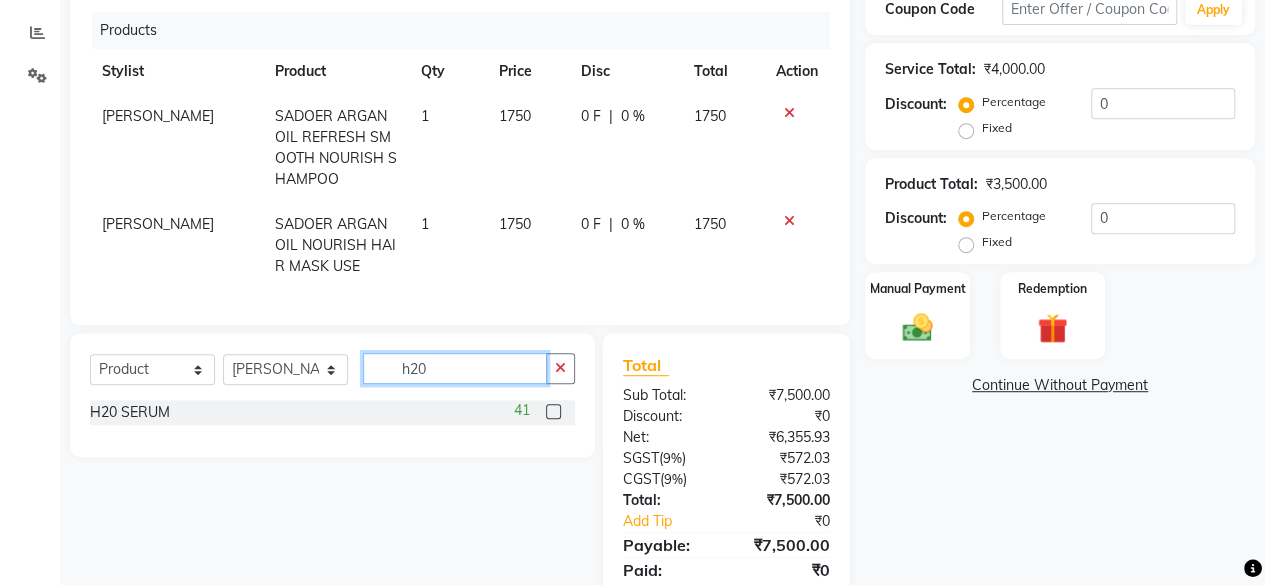 type on "h20" 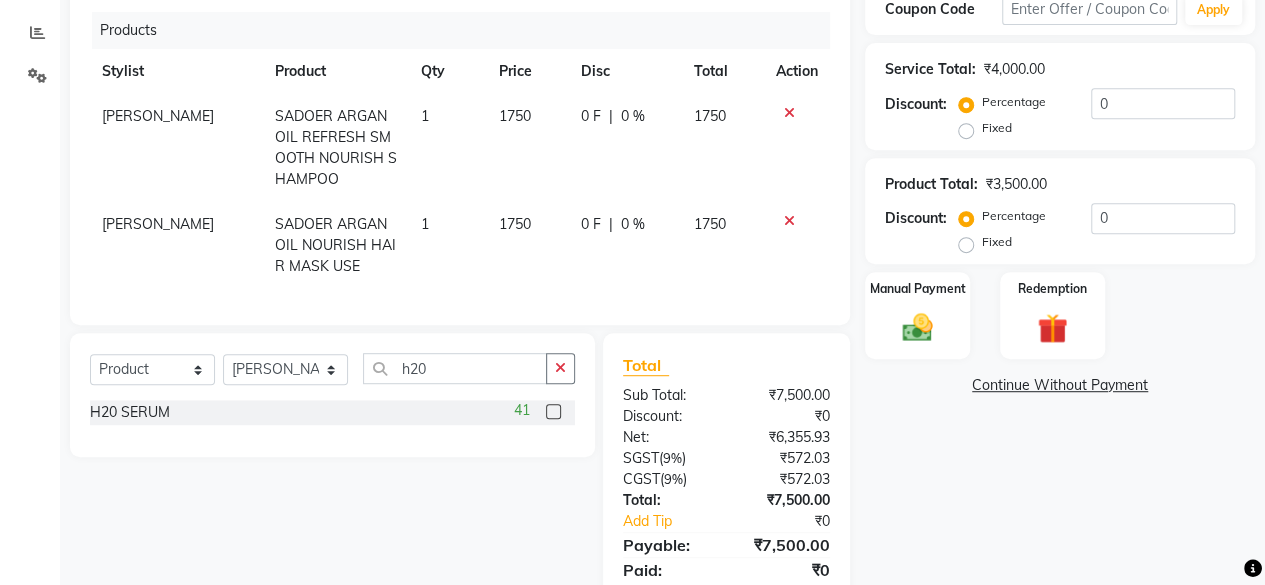 click 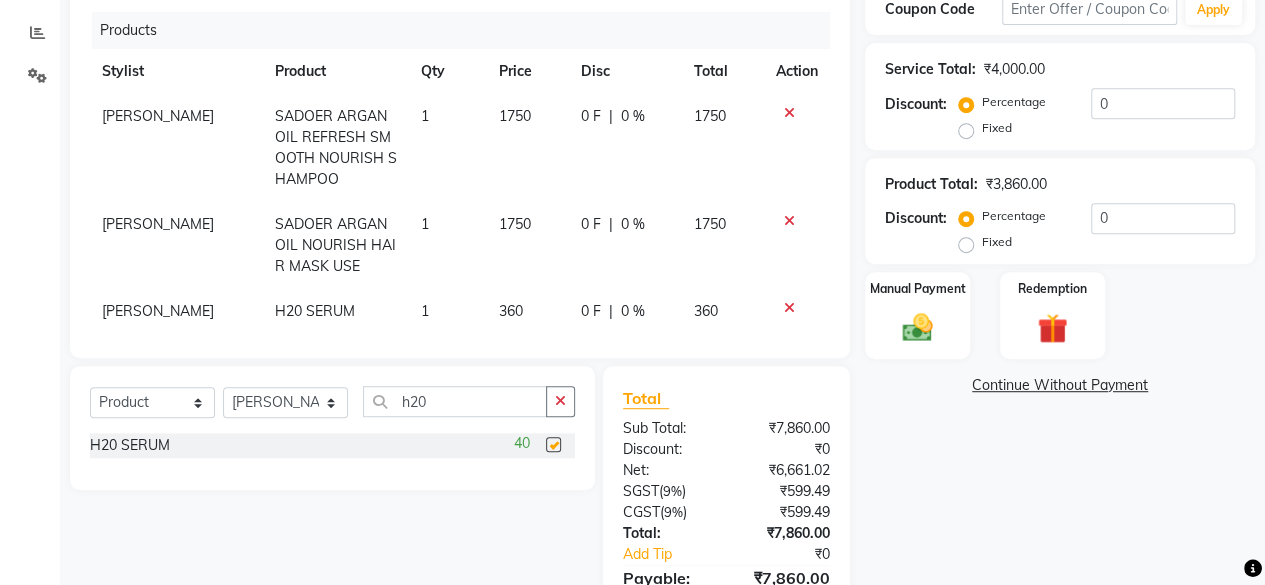 checkbox on "false" 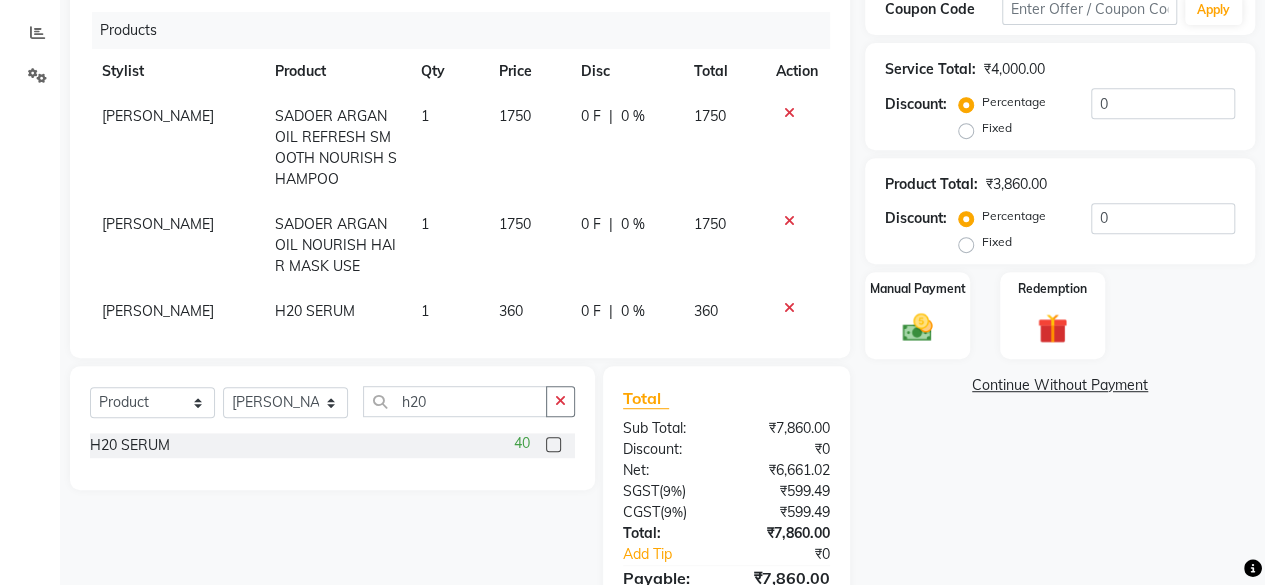 click on "360" 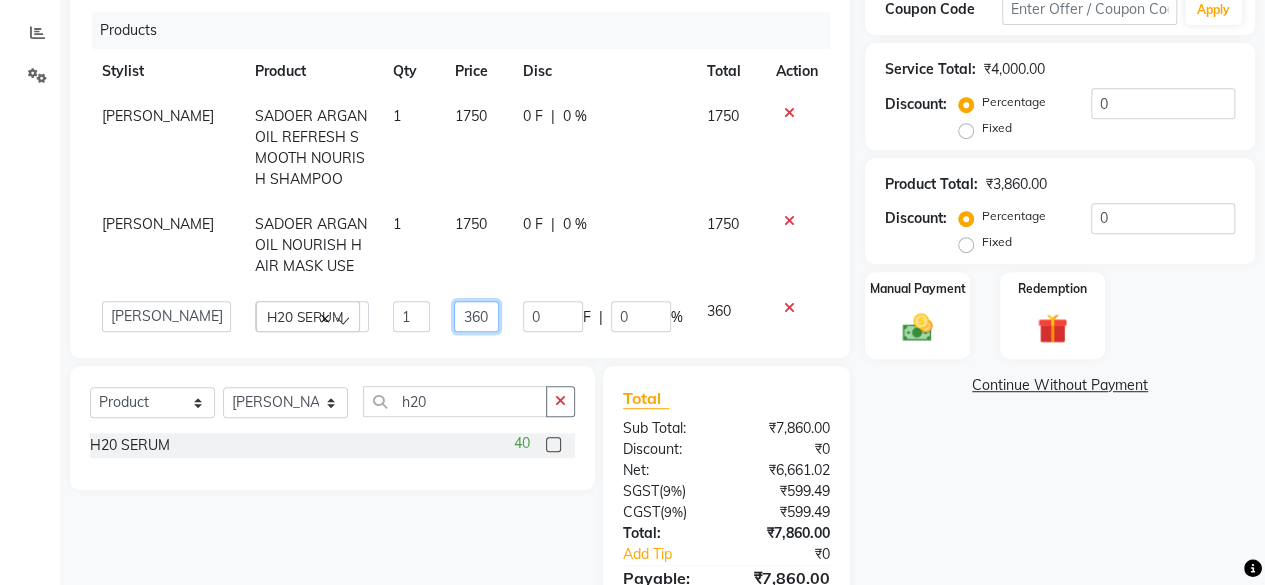 click on "360" 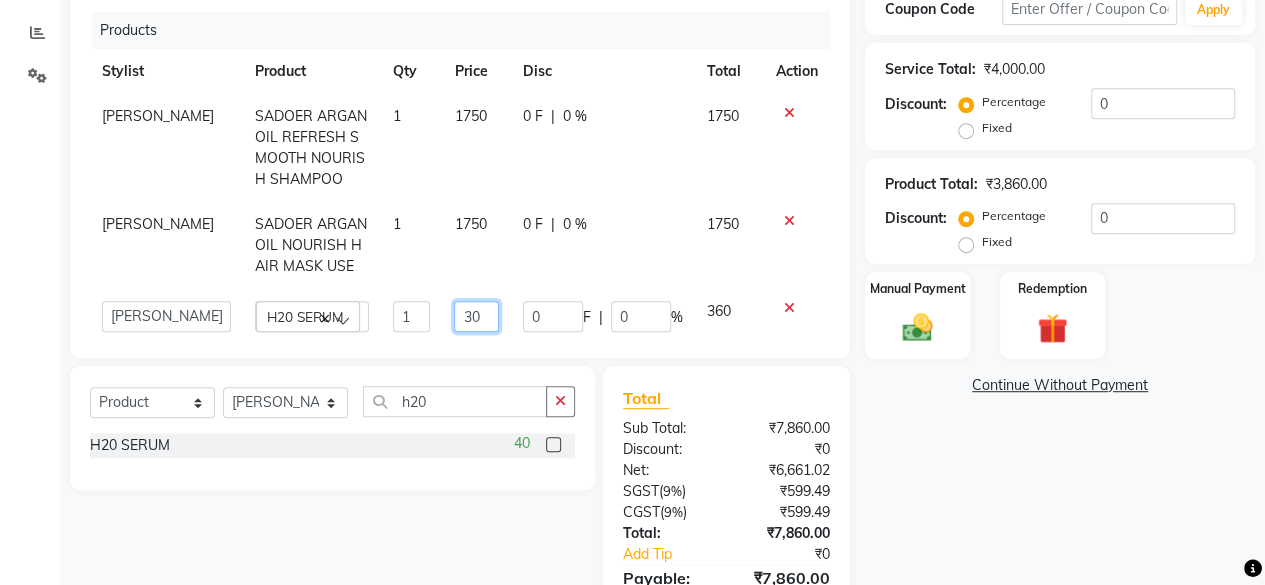 scroll, scrollTop: 2, scrollLeft: 0, axis: vertical 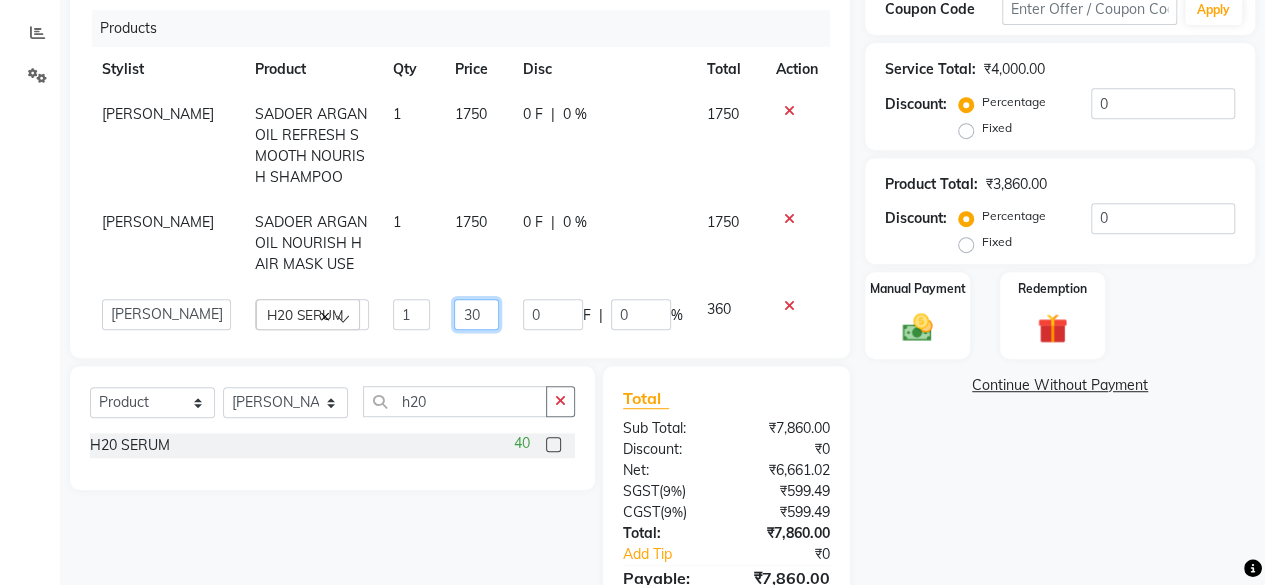 type on "0" 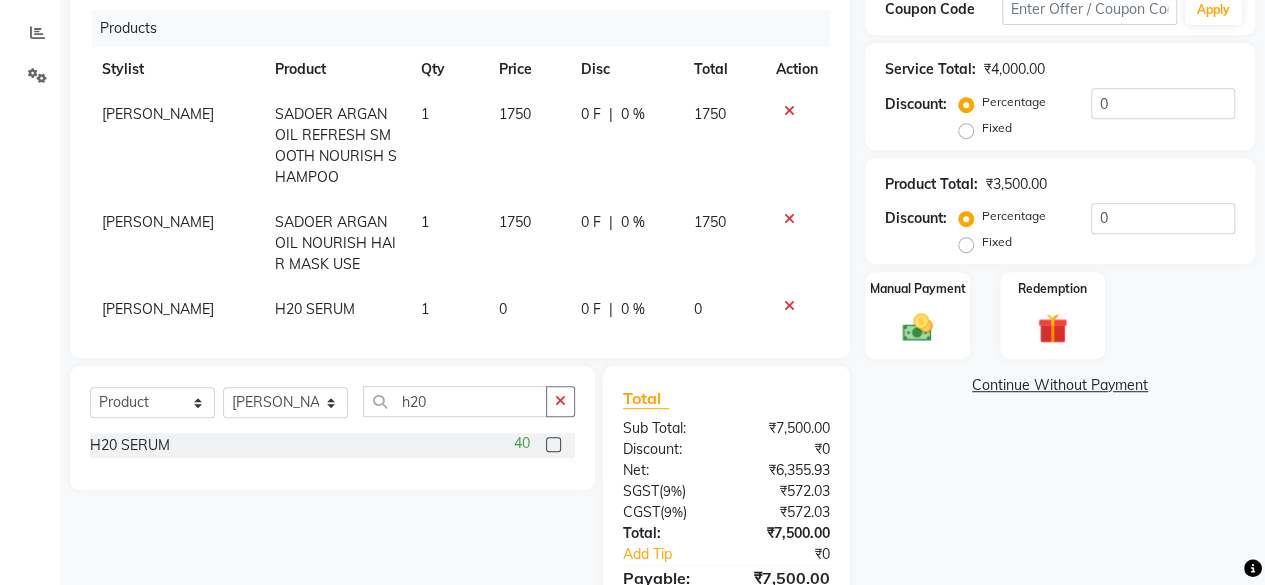 click on "0 F | 0 %" 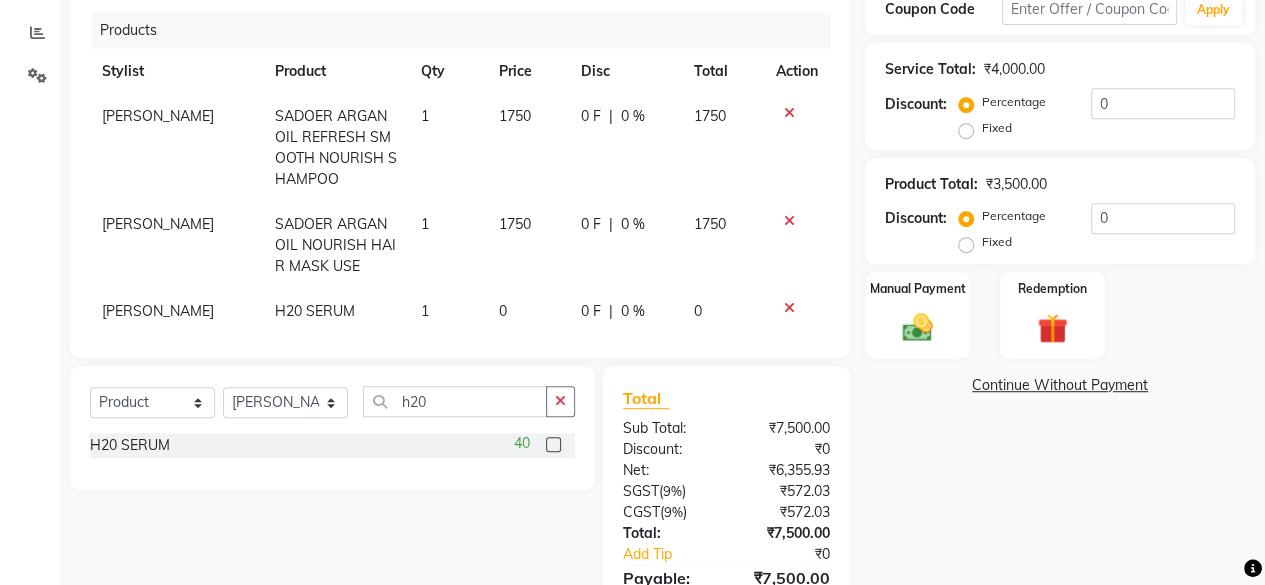 select on "21526" 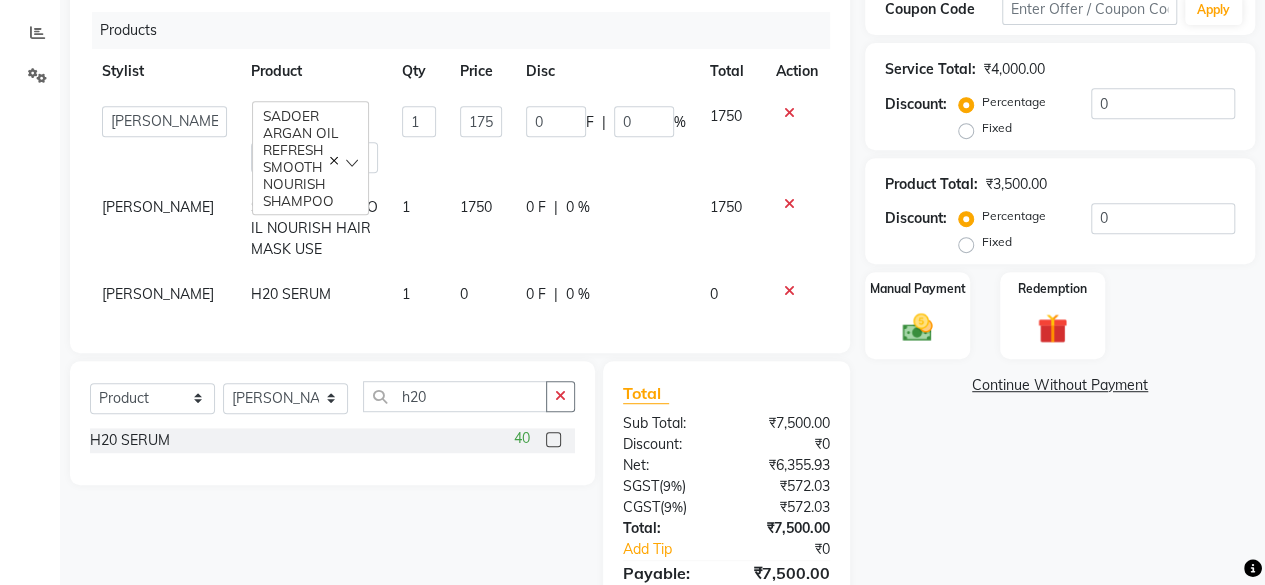 scroll, scrollTop: 0, scrollLeft: 0, axis: both 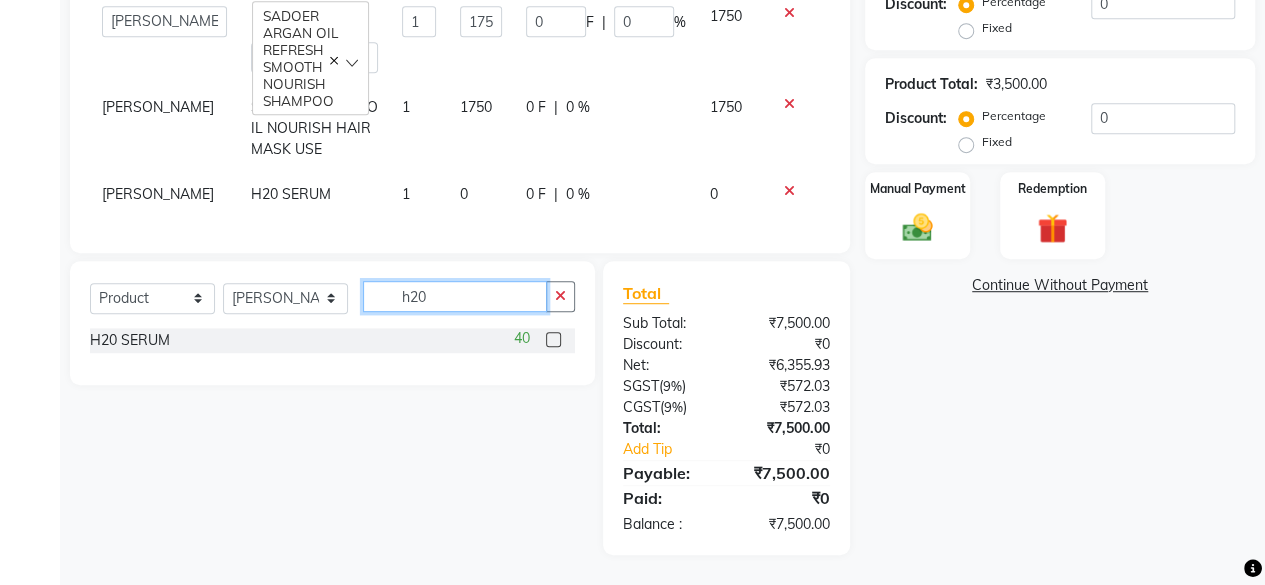 click on "h20" 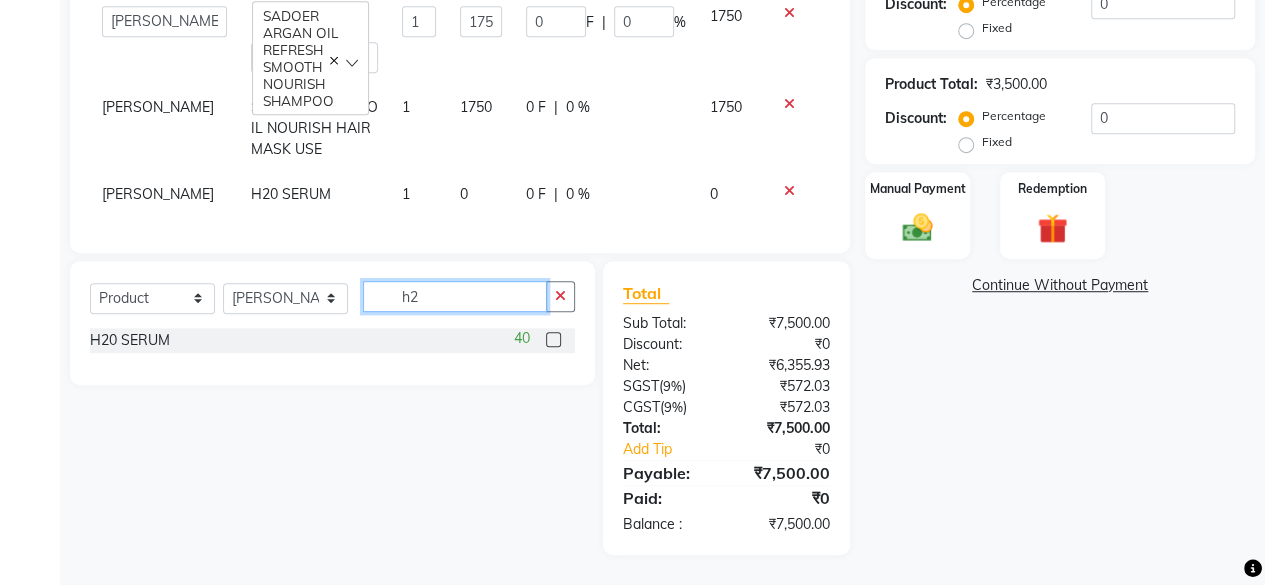 type on "h" 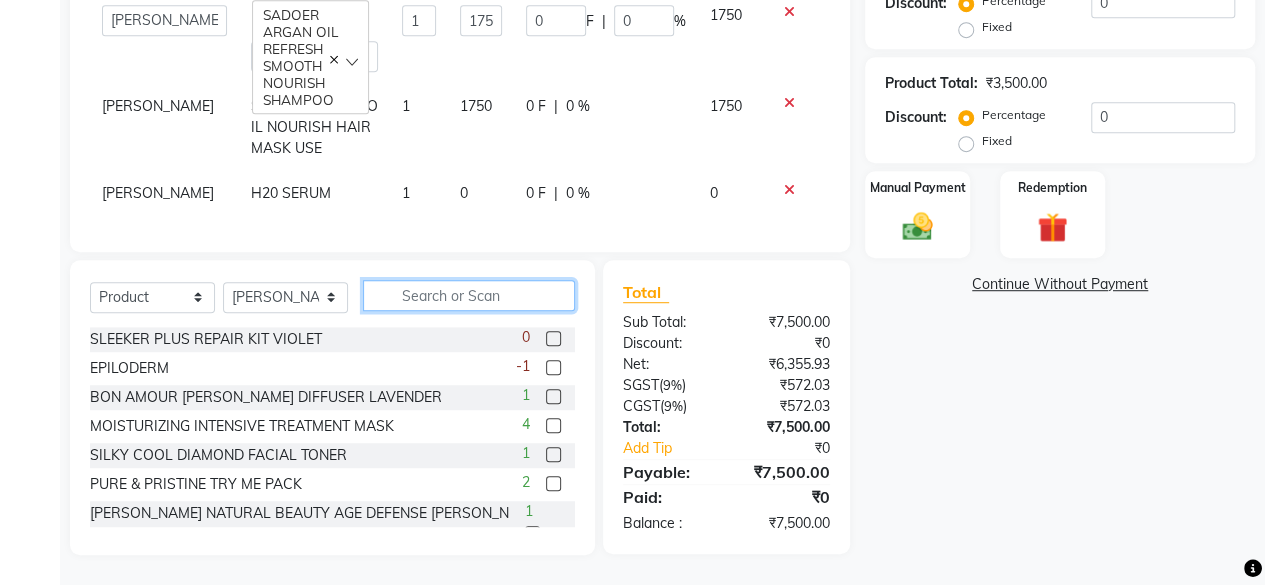 scroll, scrollTop: 0, scrollLeft: 0, axis: both 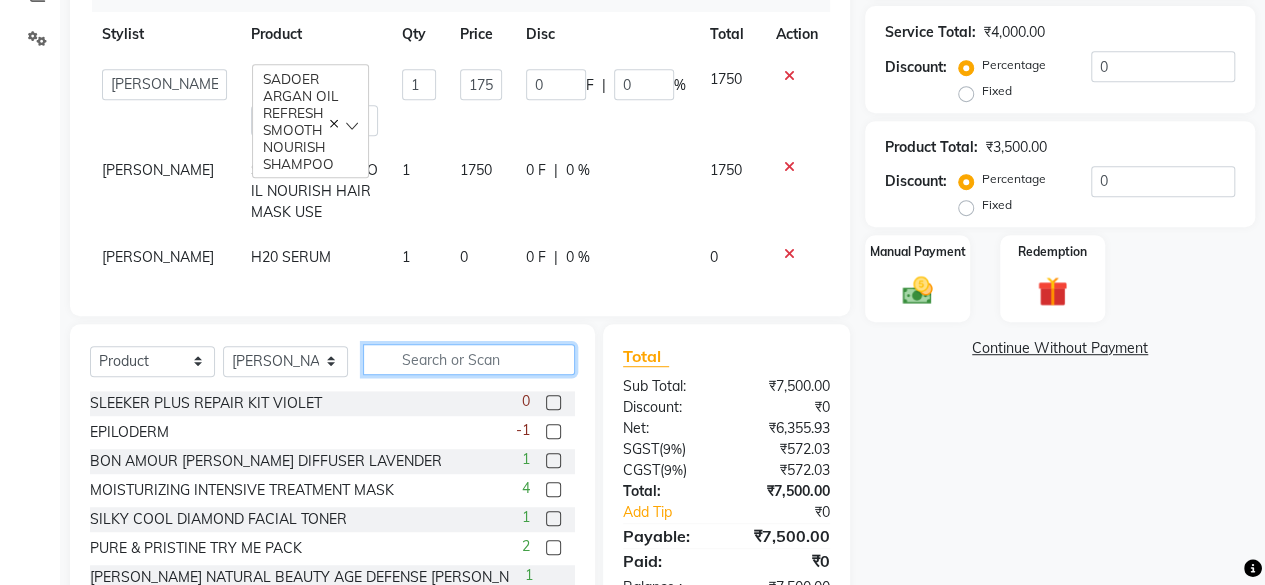 type 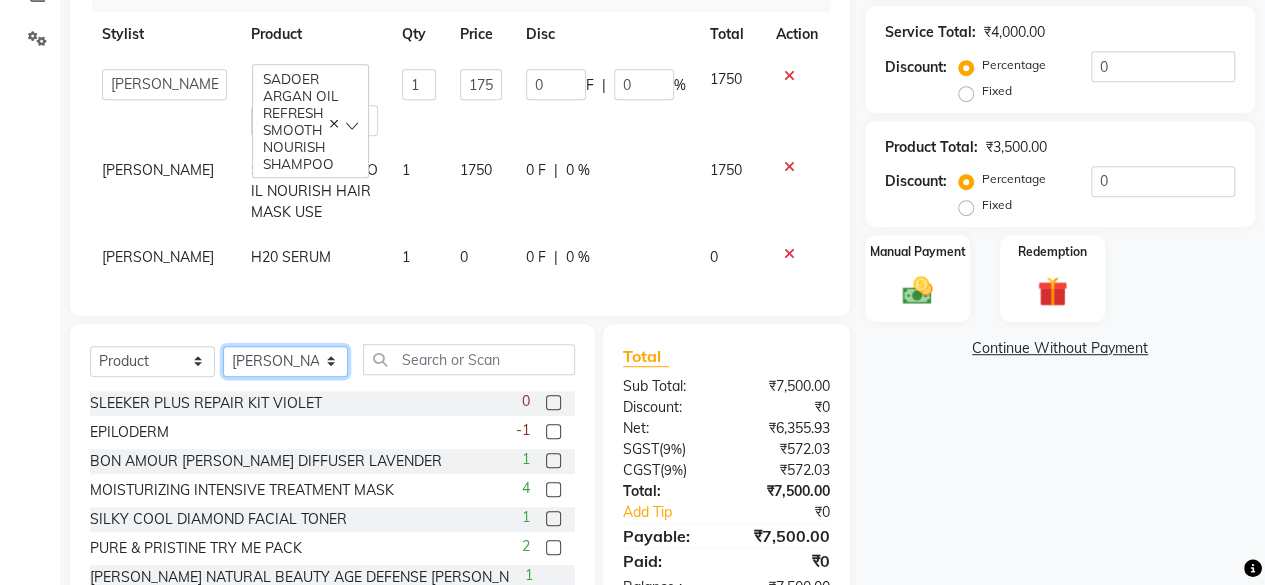 click on "Select Stylist fatima maam [PERSON_NAME] [PERSON_NAME] maam MOON Nagma Nasreen [PERSON_NAME] [PERSON_NAME] [PERSON_NAME] Team ZAIBUN ZOHRA" 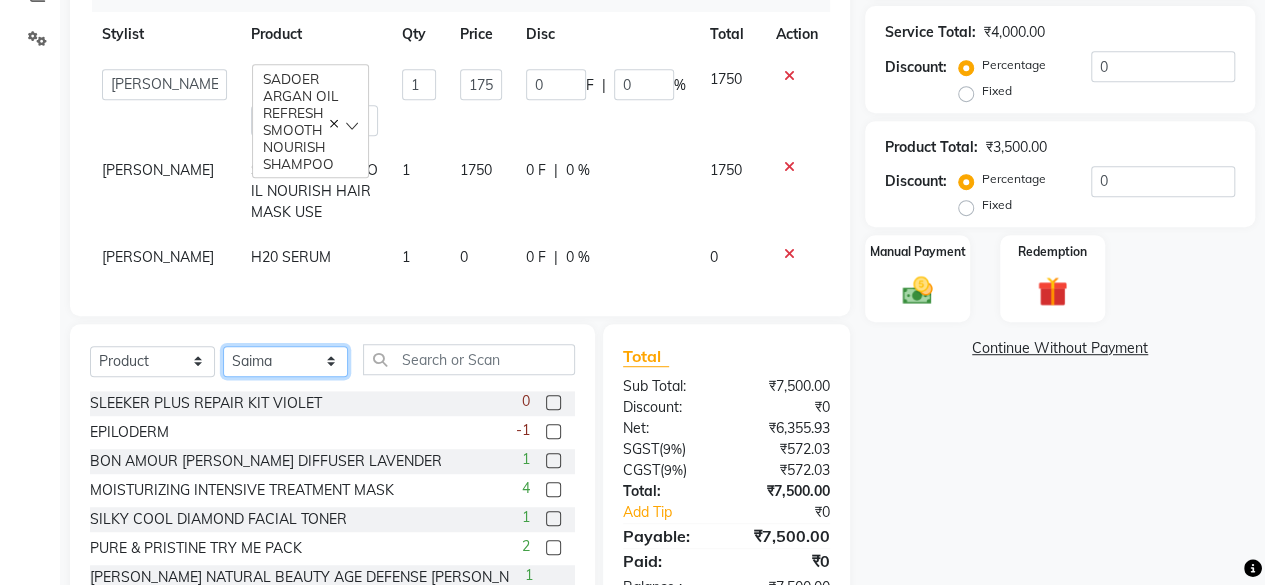 click on "Select Stylist fatima maam [PERSON_NAME] [PERSON_NAME] maam MOON Nagma Nasreen [PERSON_NAME] [PERSON_NAME] [PERSON_NAME] Team ZAIBUN ZOHRA" 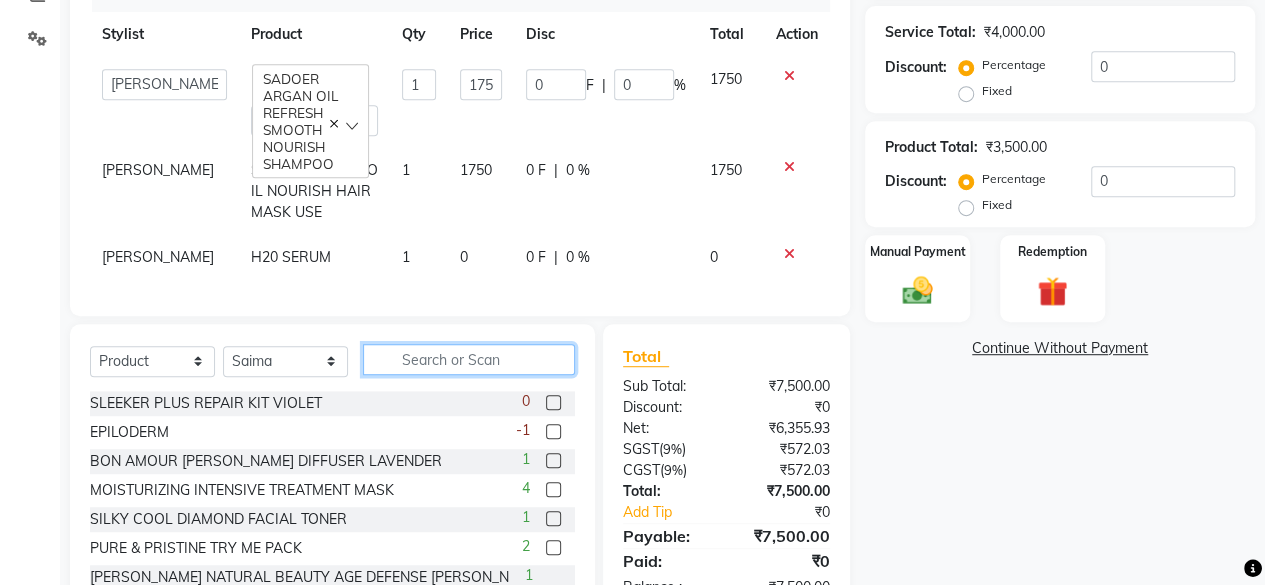 click 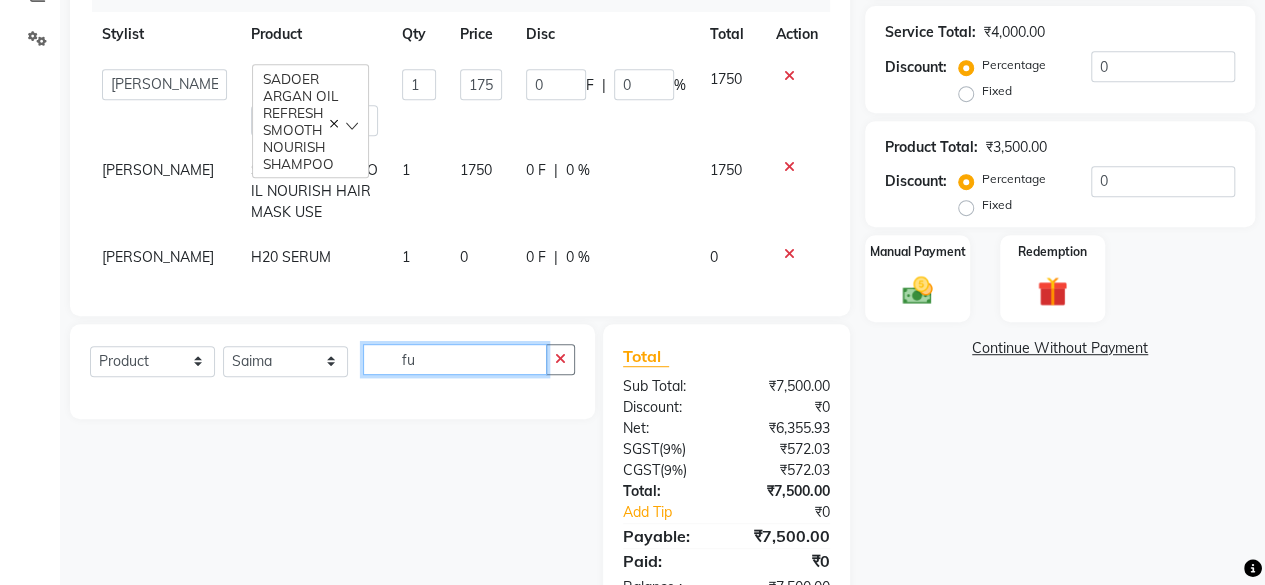 type on "f" 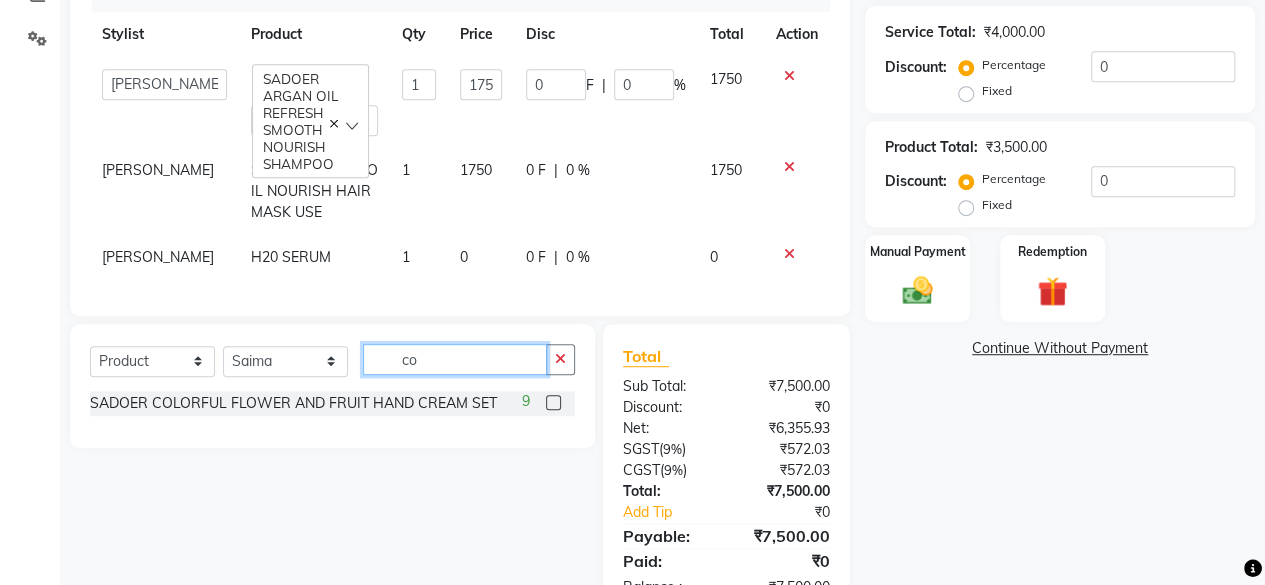 type on "c" 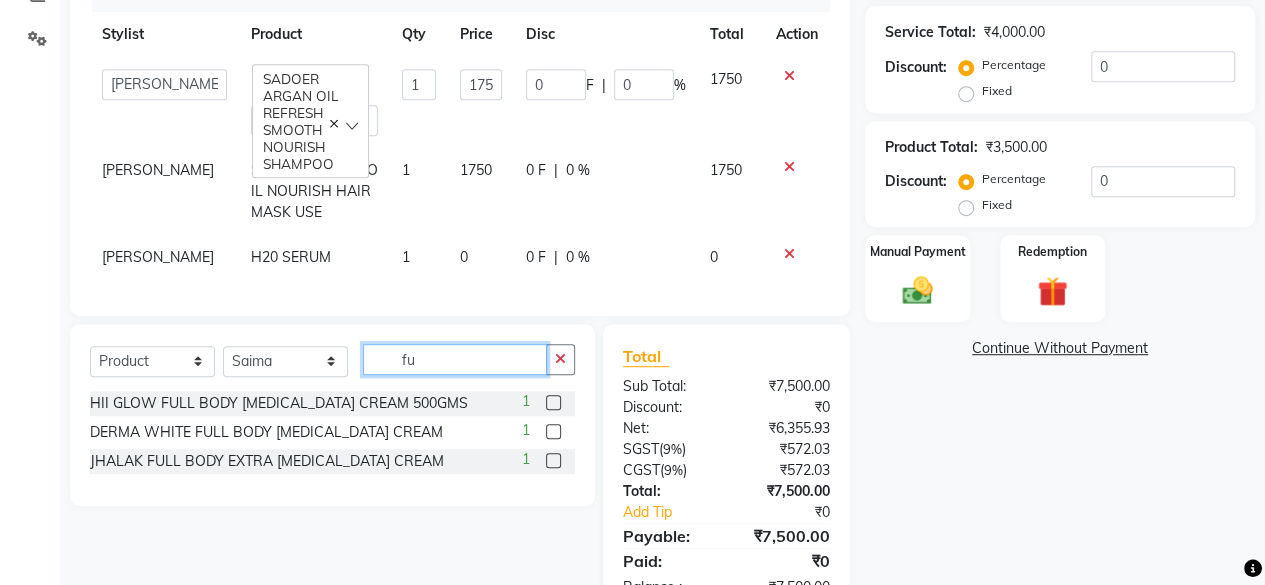 type on "f" 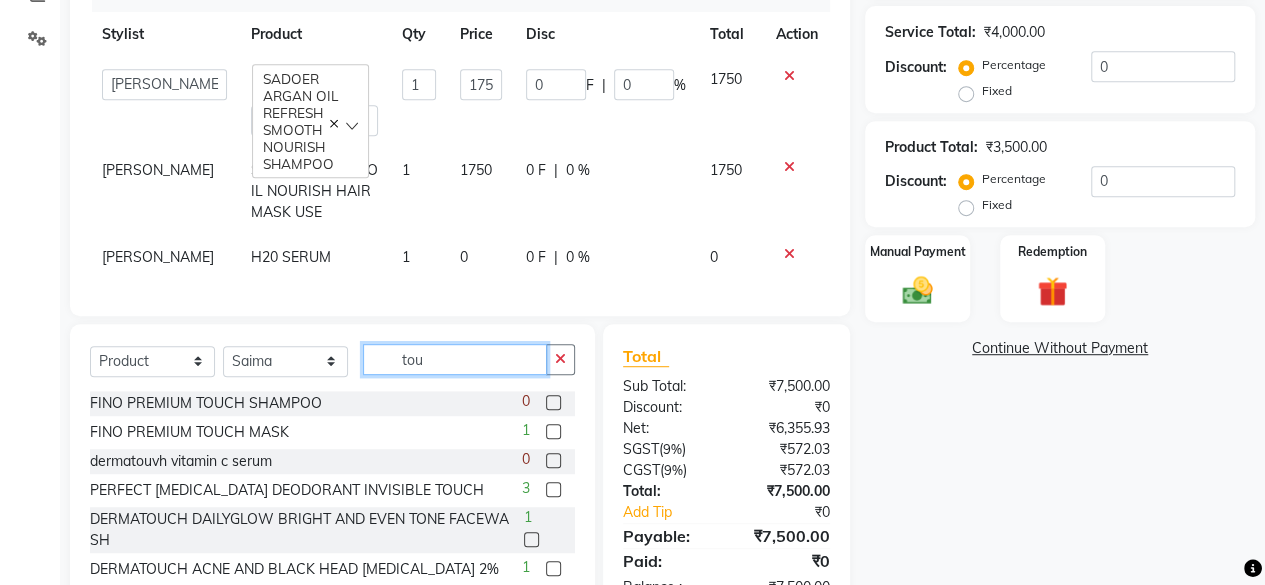 type on "tou" 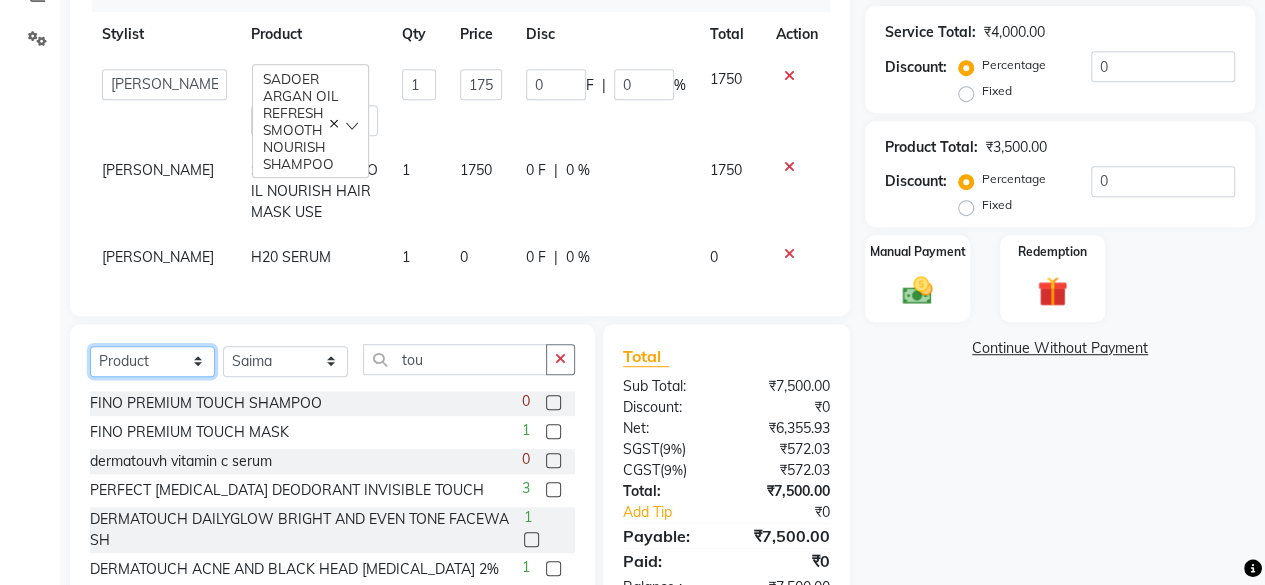 click on "Select  Service  Product  Membership  Package Voucher Prepaid Gift Card" 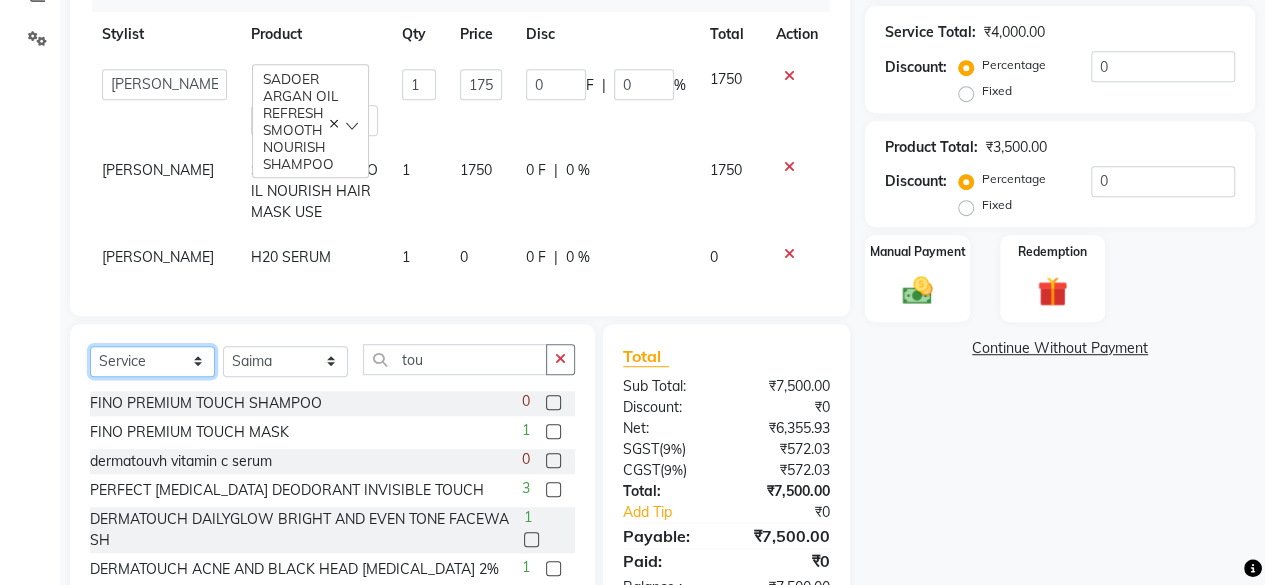 click on "Select  Service  Product  Membership  Package Voucher Prepaid Gift Card" 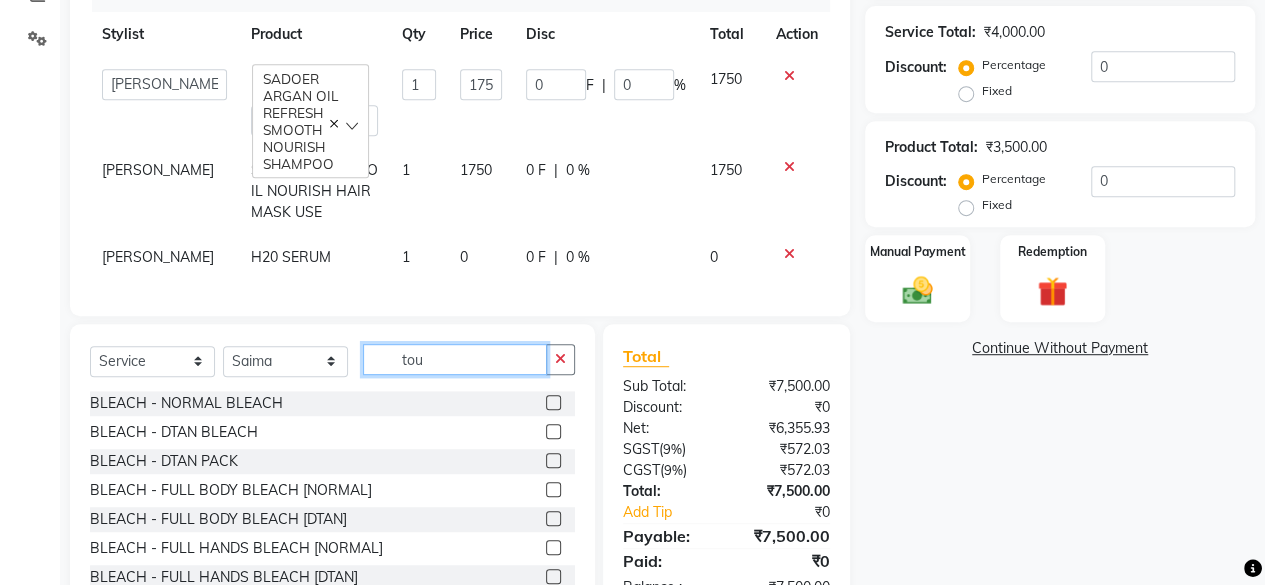 click on "tou" 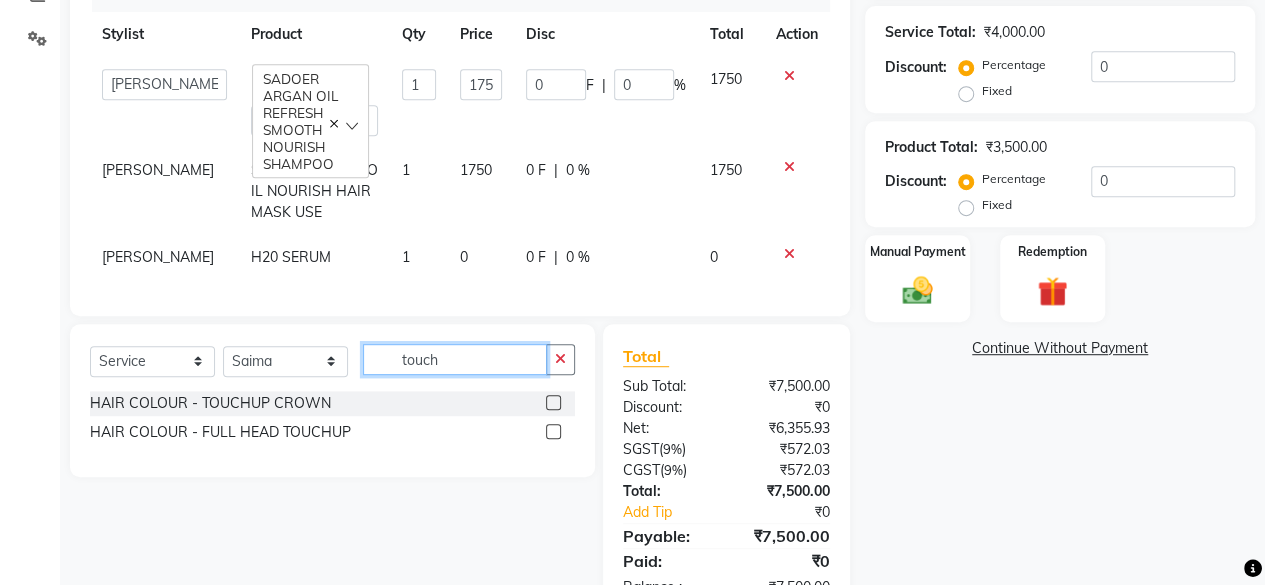 type on "touch" 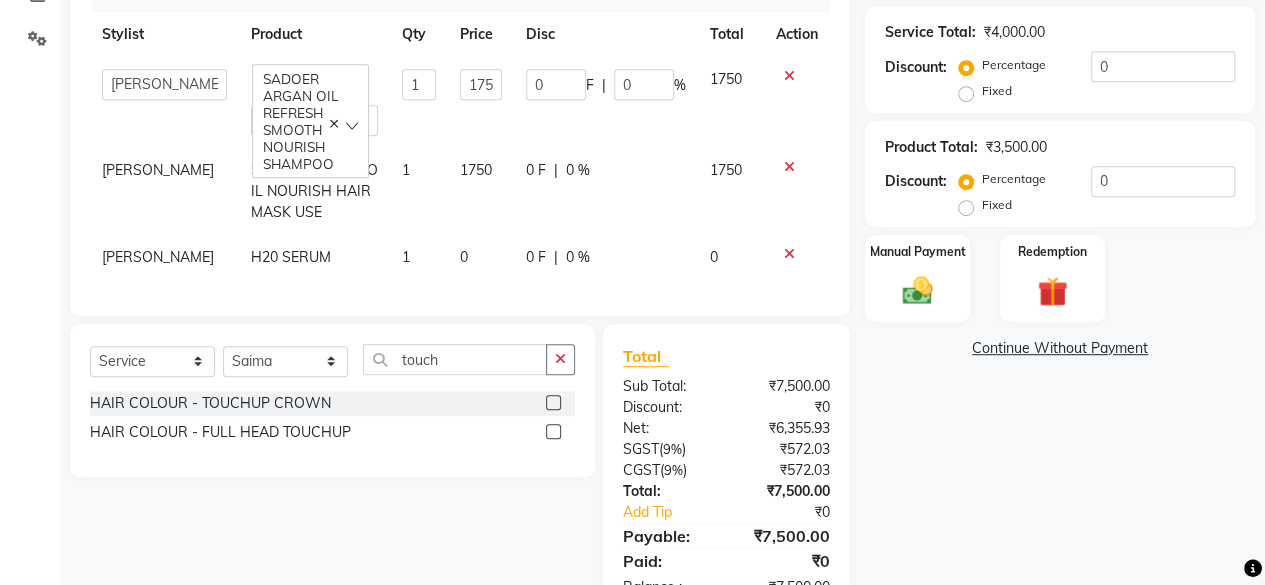 click 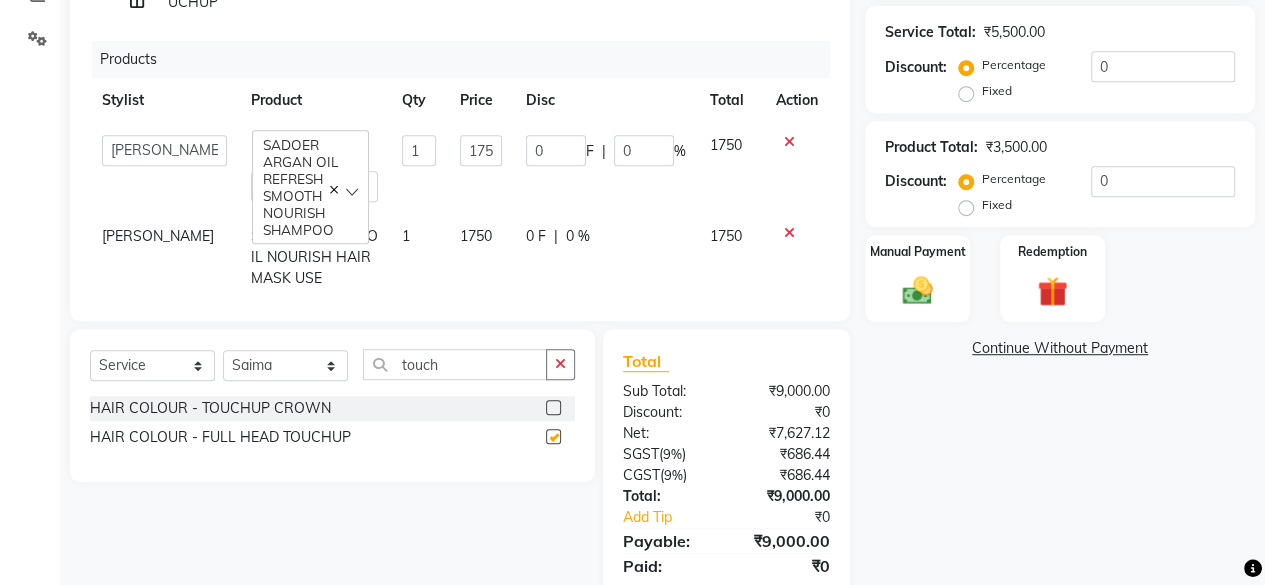 checkbox on "false" 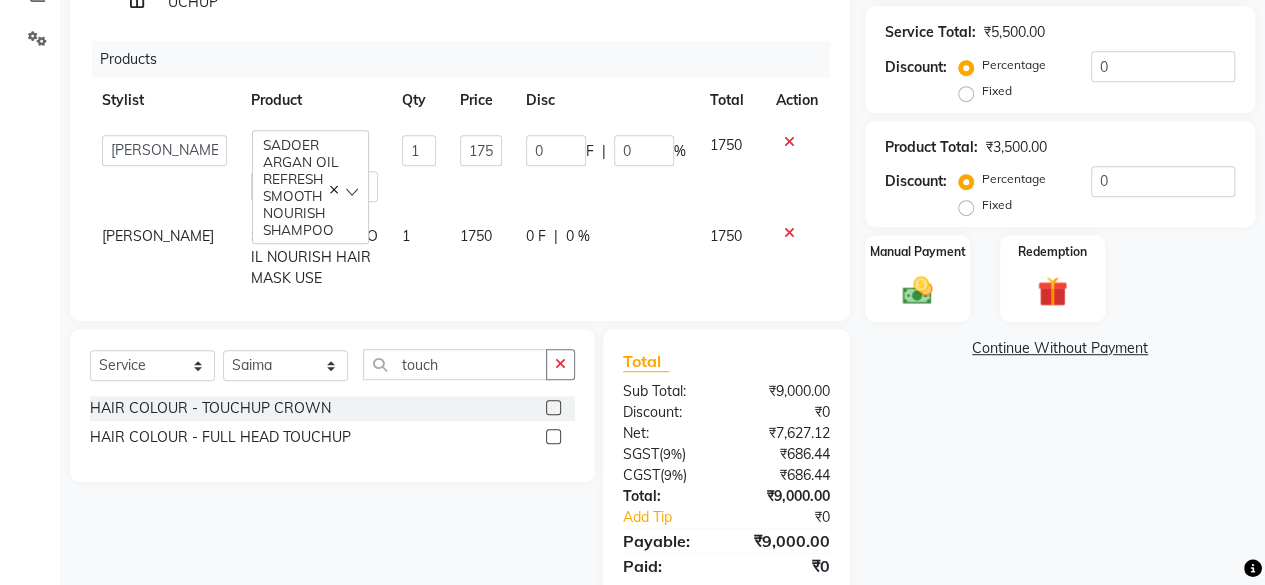 drag, startPoint x: 830, startPoint y: 179, endPoint x: 844, endPoint y: 243, distance: 65.51336 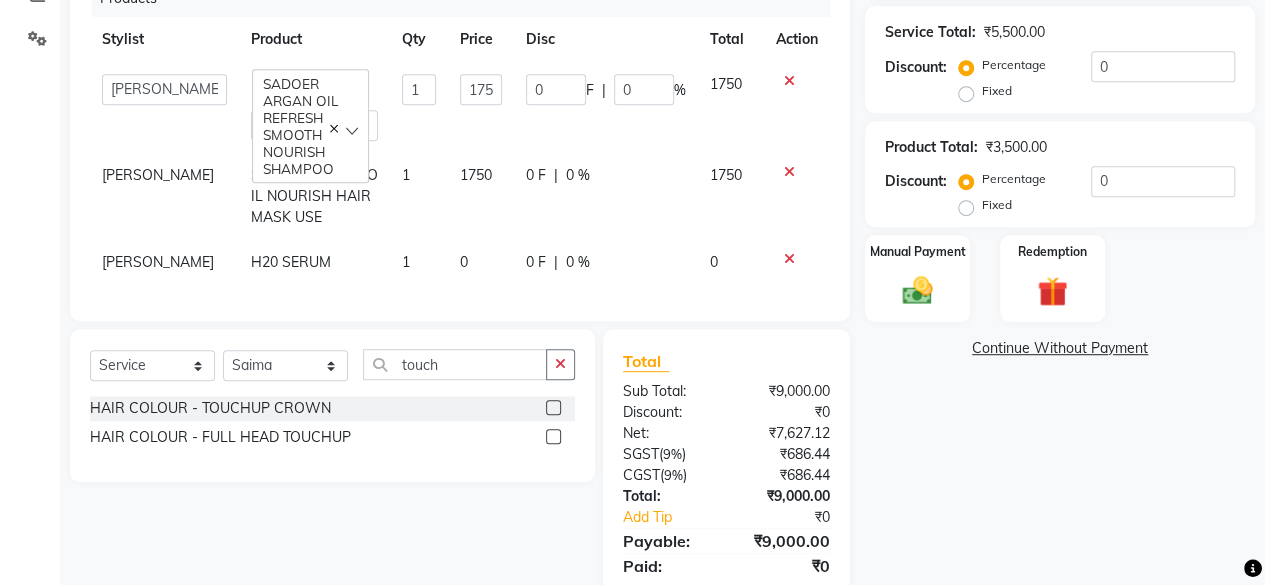 scroll, scrollTop: 0, scrollLeft: 0, axis: both 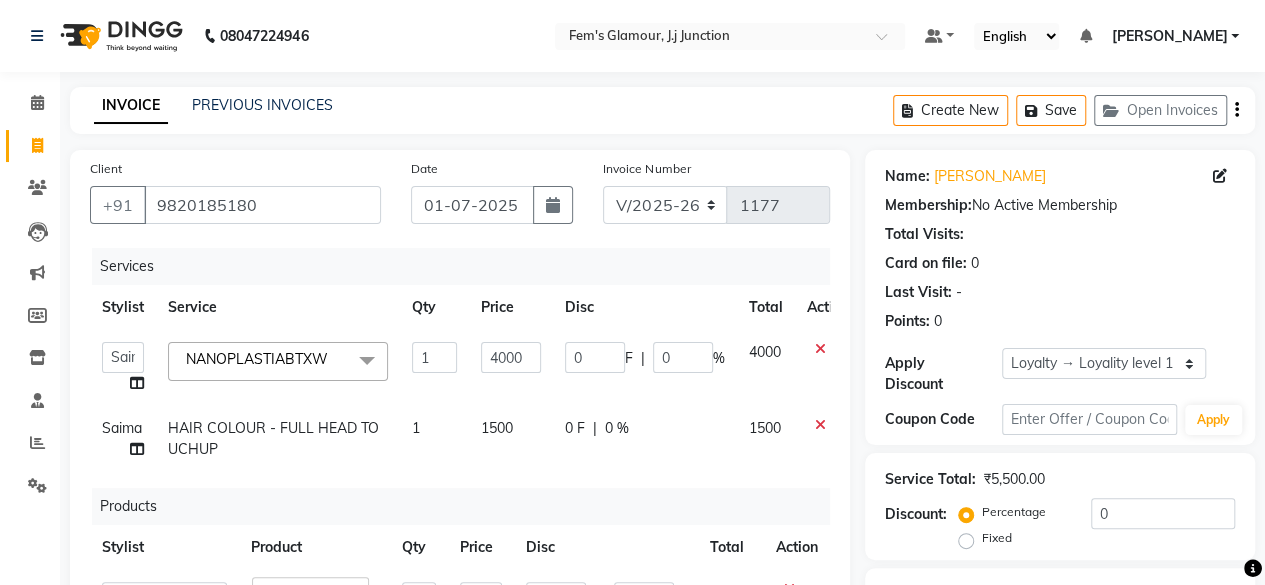 click on "Saima" 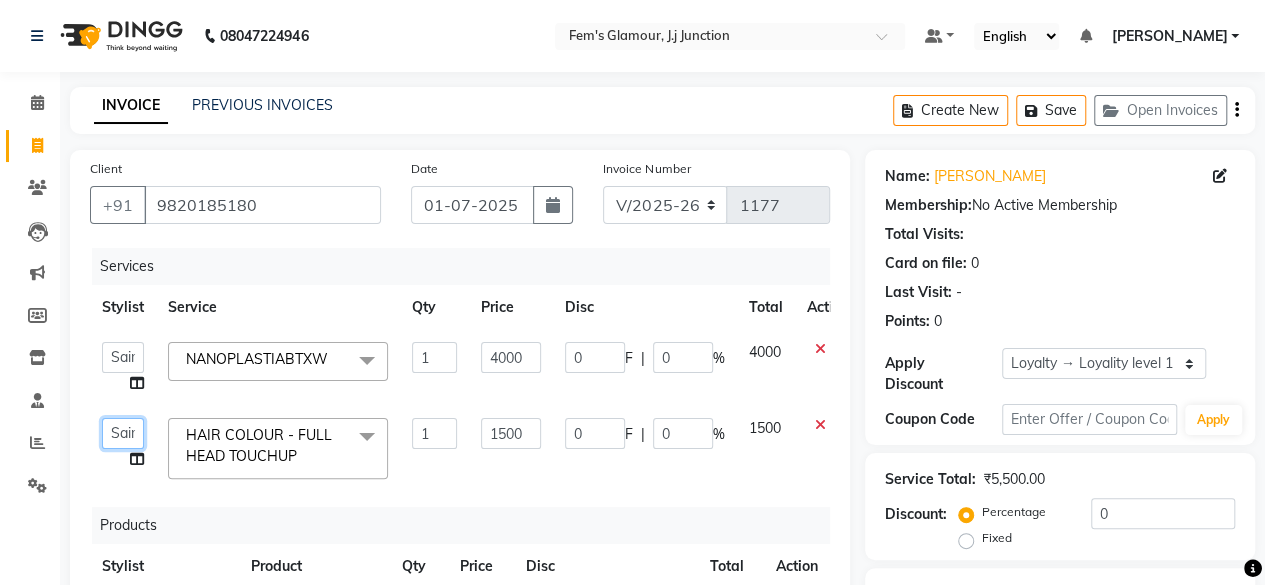 click on "fatima maam   [PERSON_NAME]   [PERSON_NAME] maam   MOON   Nagma   Nasreen   [PERSON_NAME]   [PERSON_NAME]   [PERSON_NAME]   Team   ZAIBUN   ZOHRA" 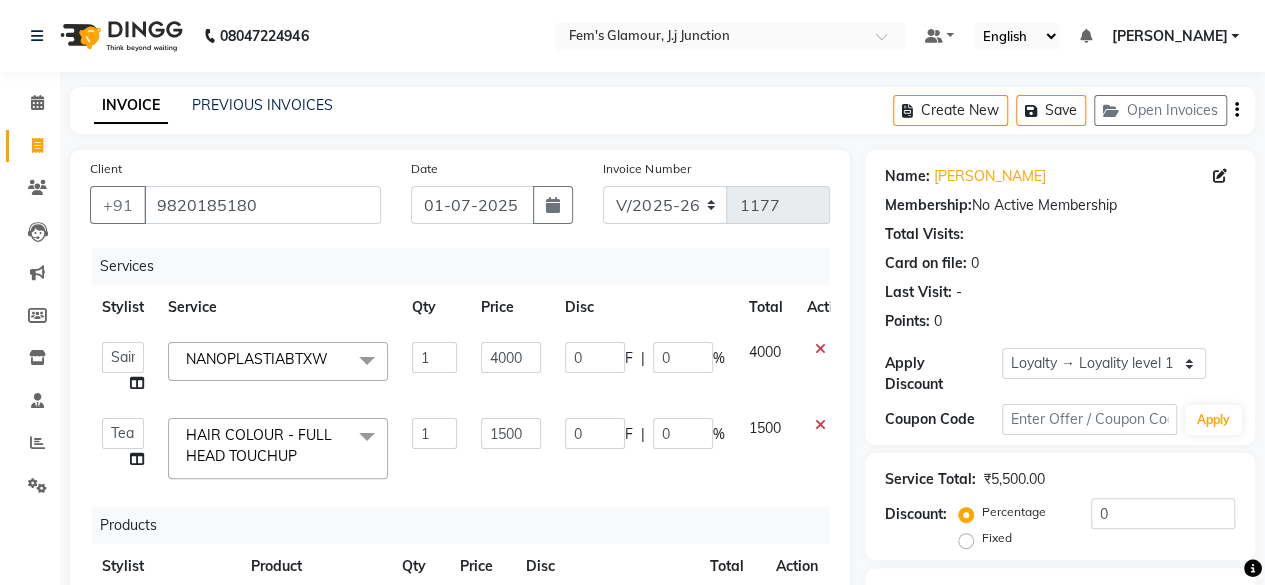 select on "34081" 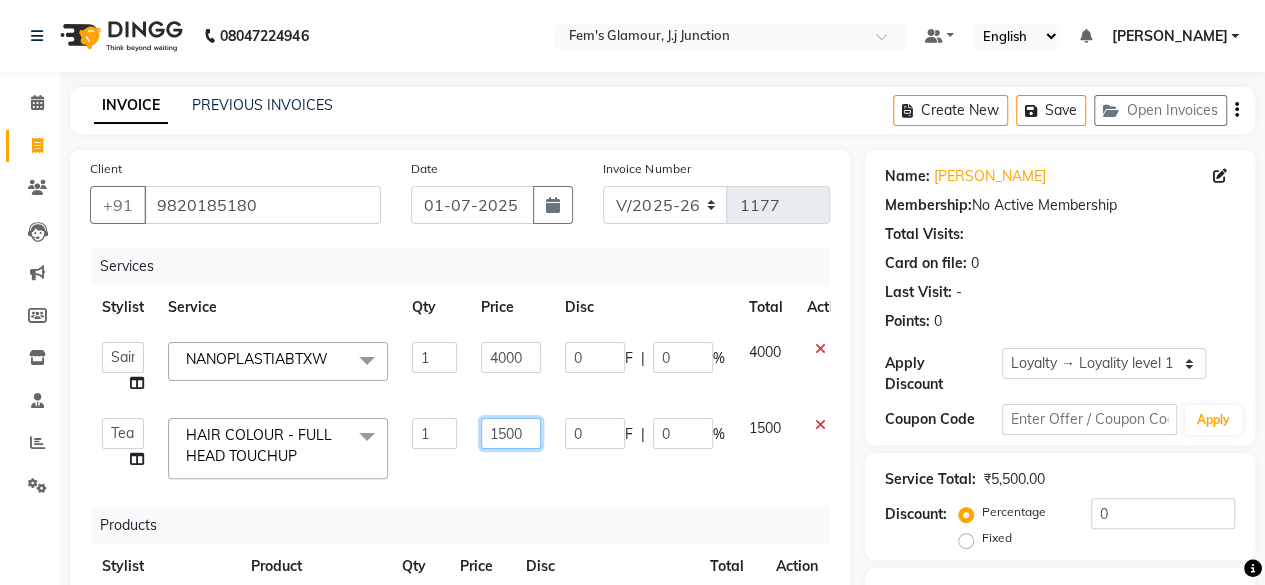 click on "1500" 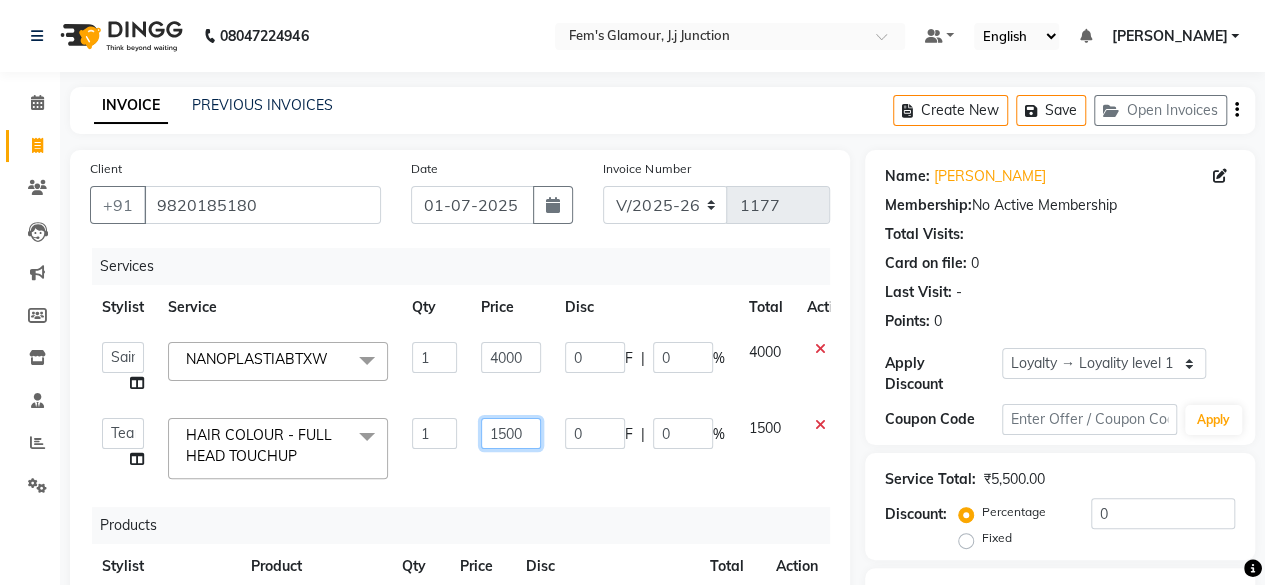click on "1500" 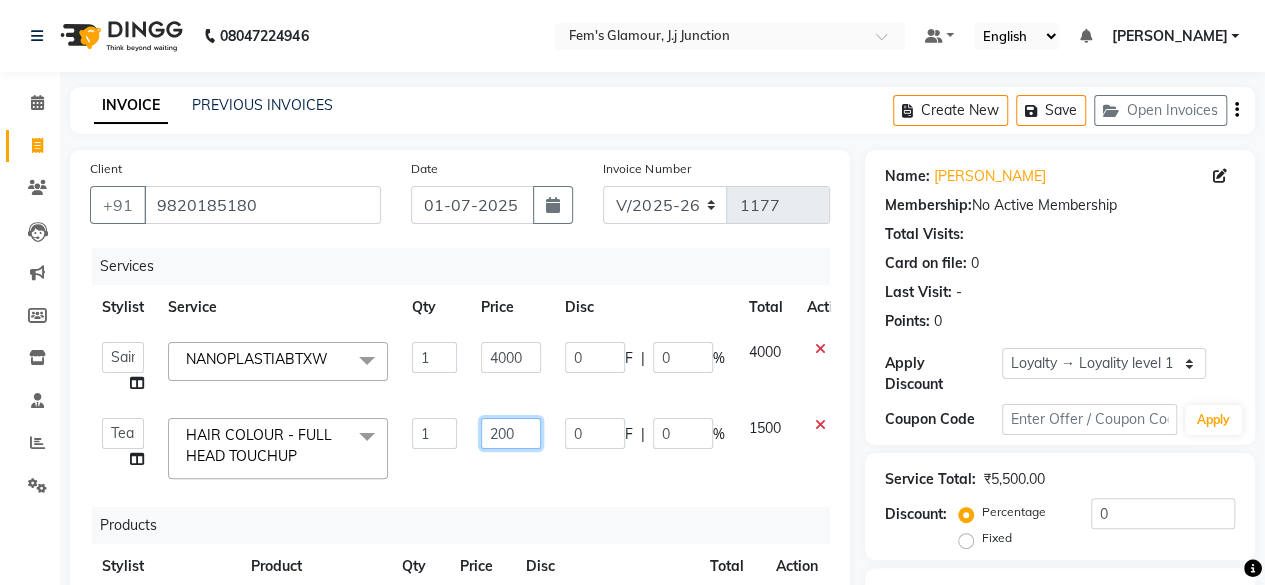 type on "2000" 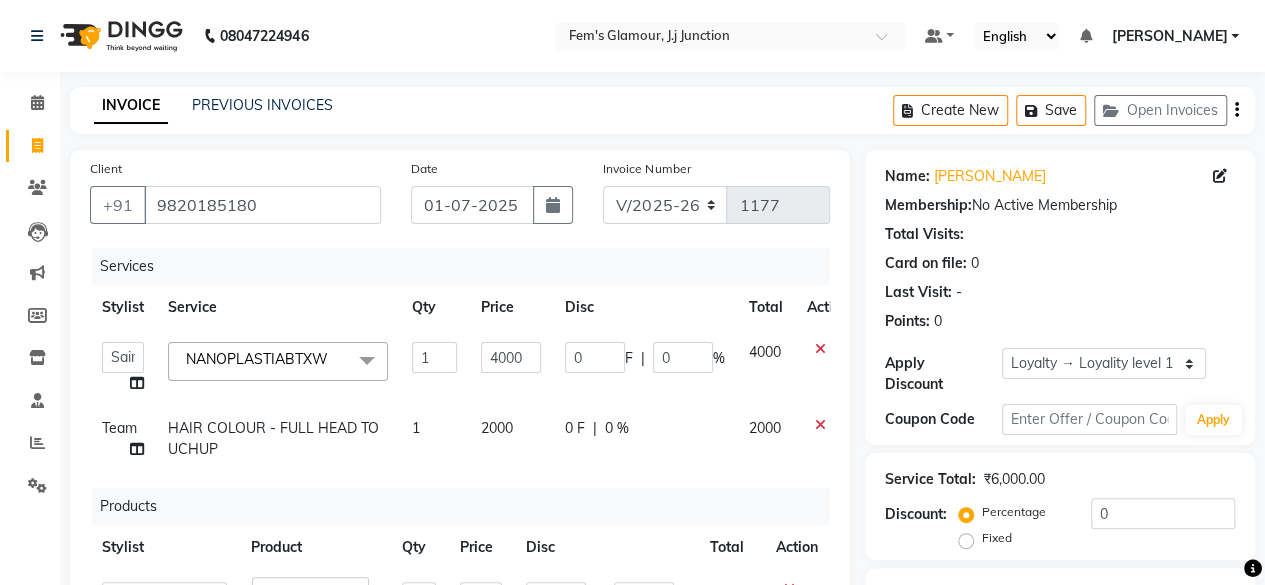 click on "0 F | 0 %" 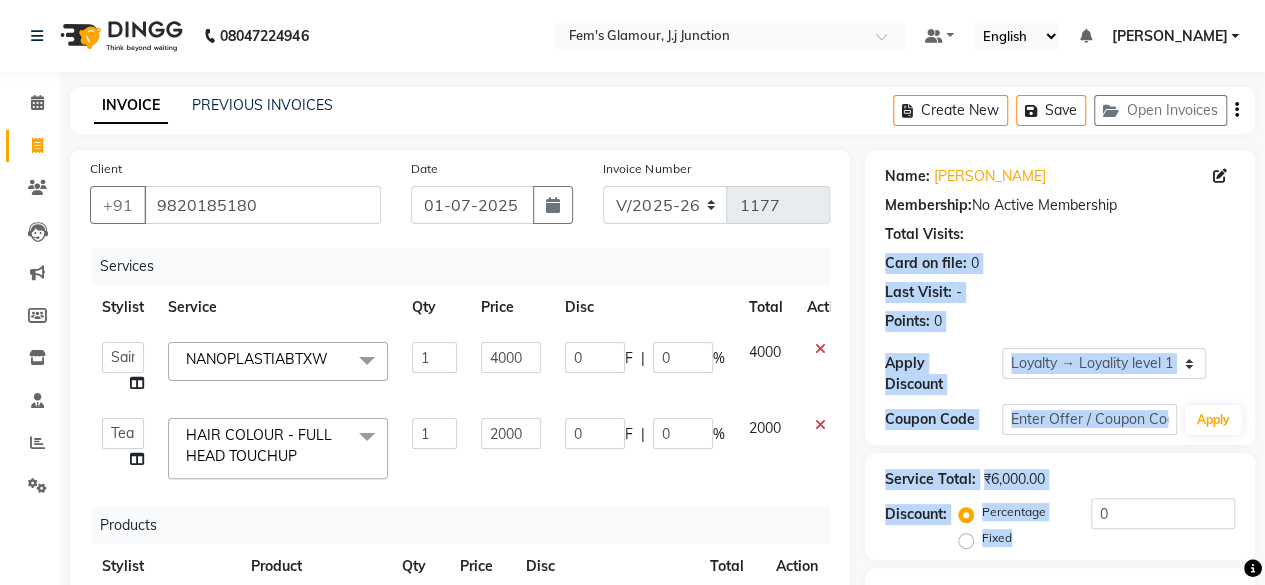 drag, startPoint x: 1252, startPoint y: 241, endPoint x: 1278, endPoint y: 559, distance: 319.06113 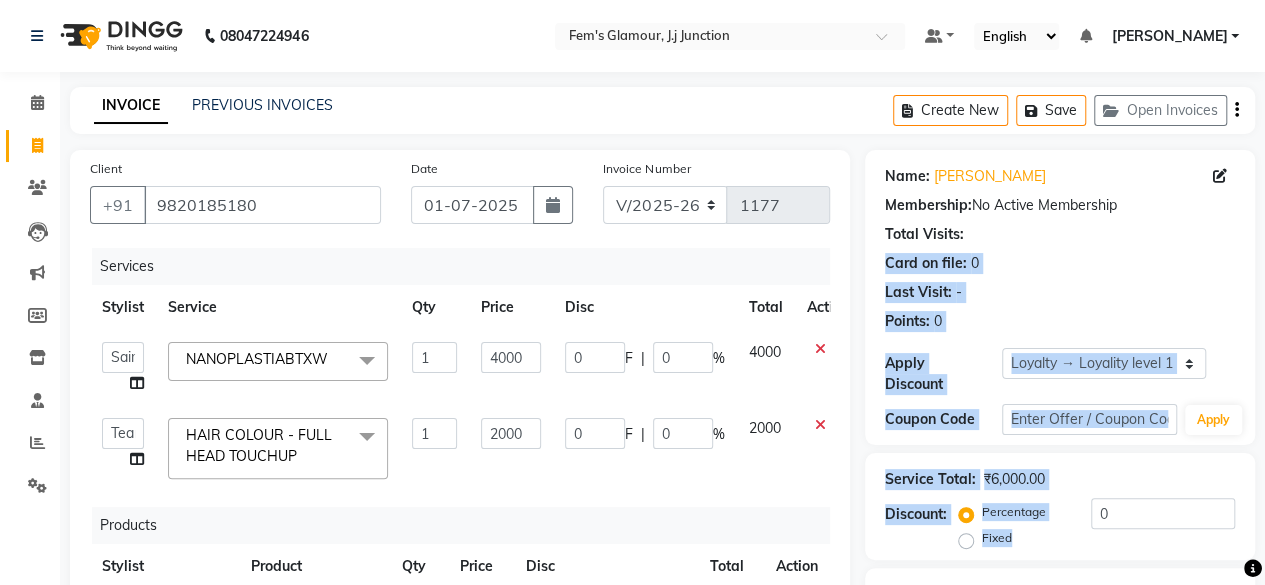 click on "Card on file:  0" 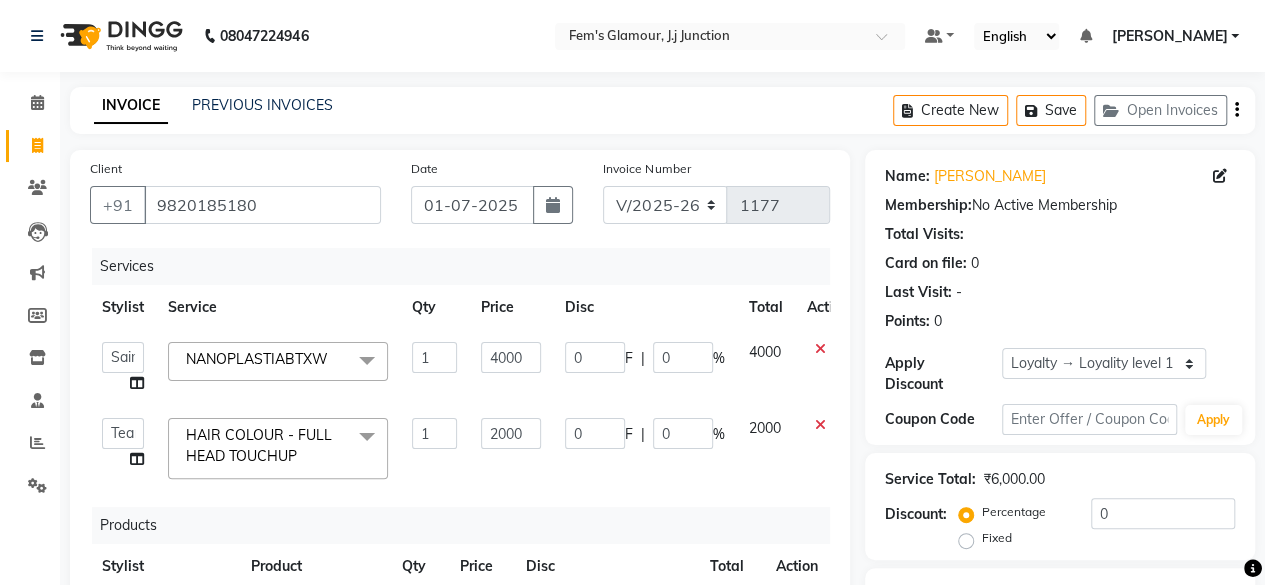 scroll, scrollTop: 512, scrollLeft: 0, axis: vertical 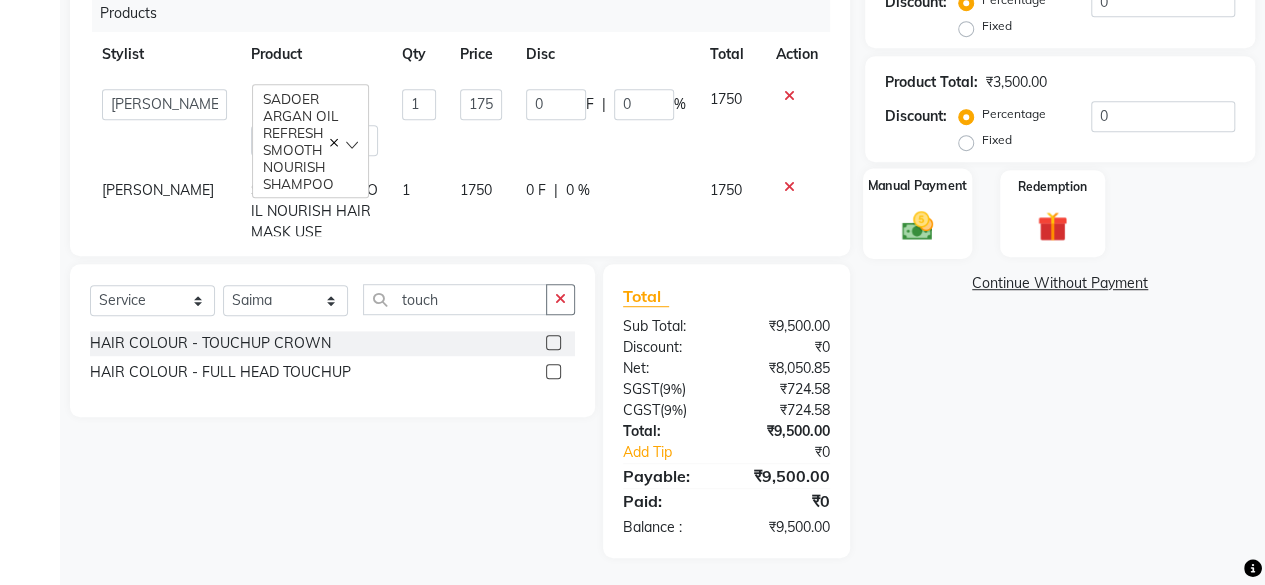 click 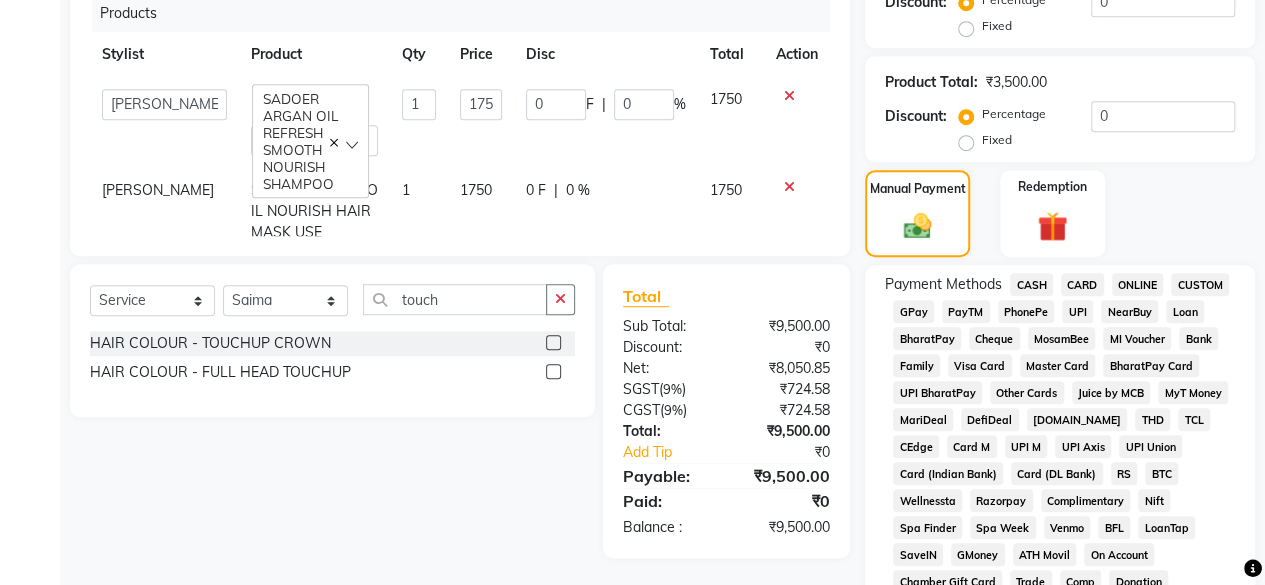 click on "CASH" 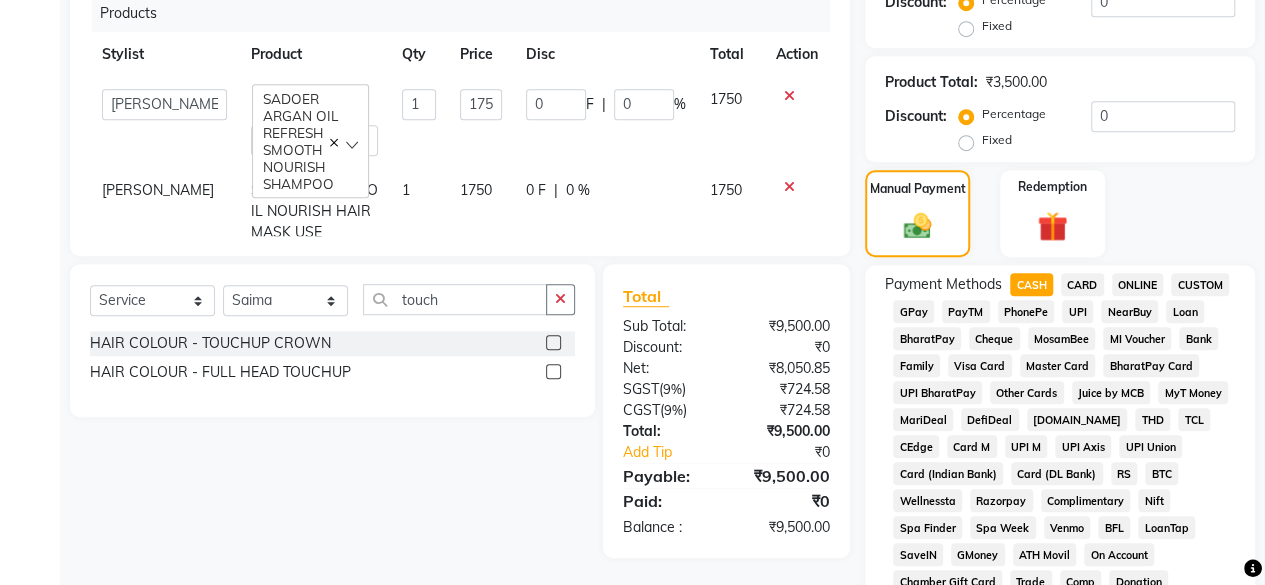 scroll, scrollTop: 1024, scrollLeft: 0, axis: vertical 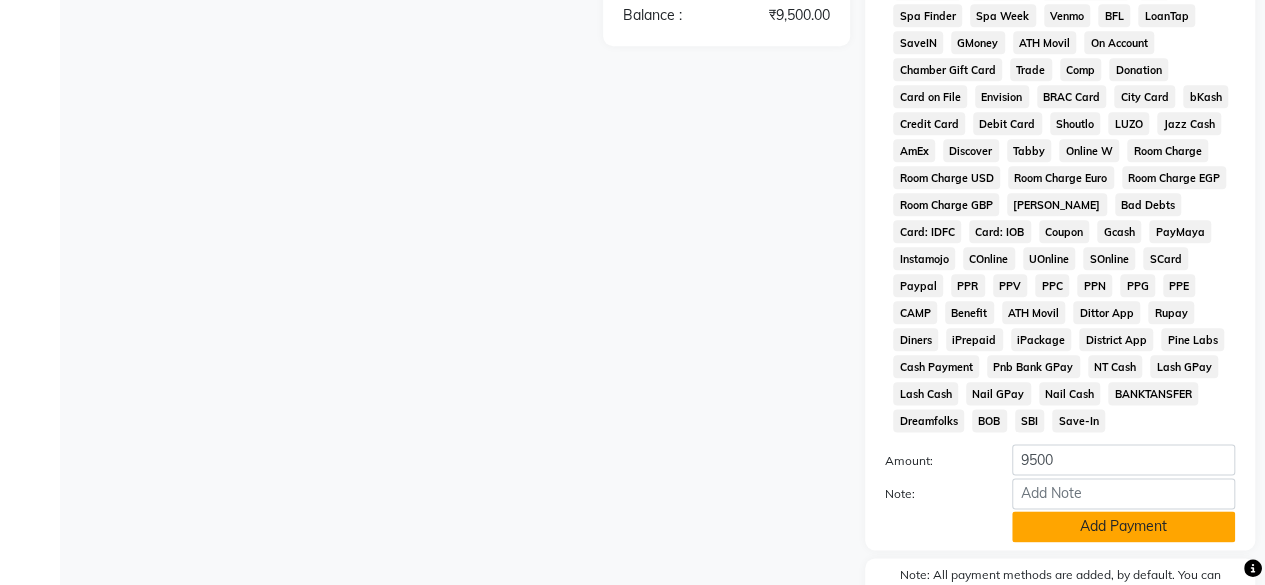 click on "Add Payment" 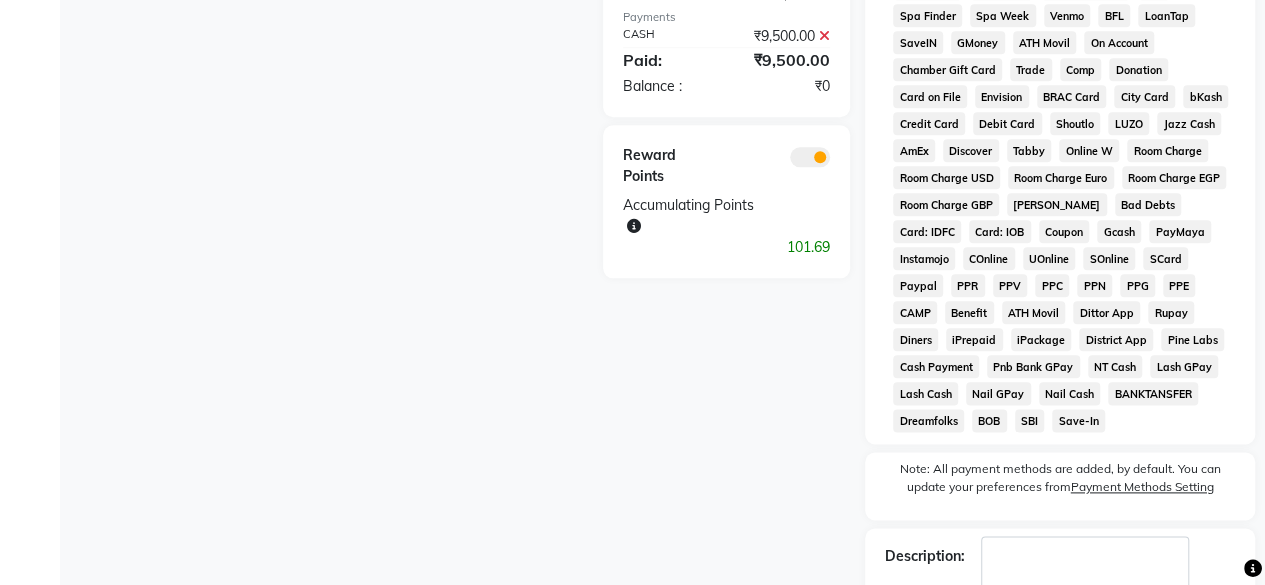scroll, scrollTop: 1148, scrollLeft: 0, axis: vertical 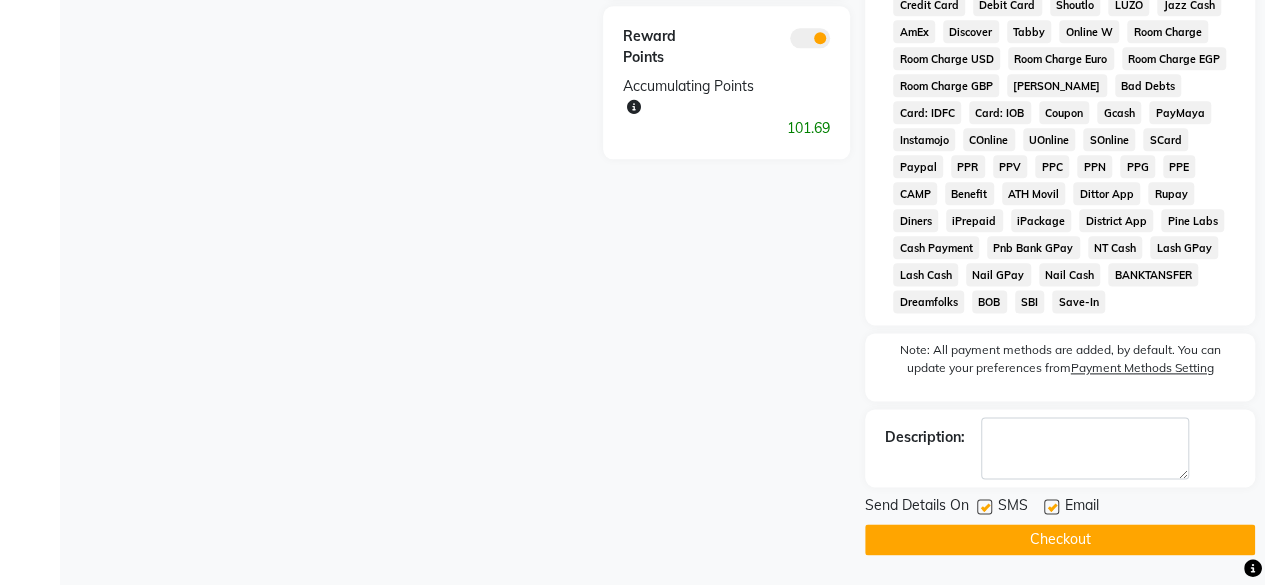 click on "Checkout" 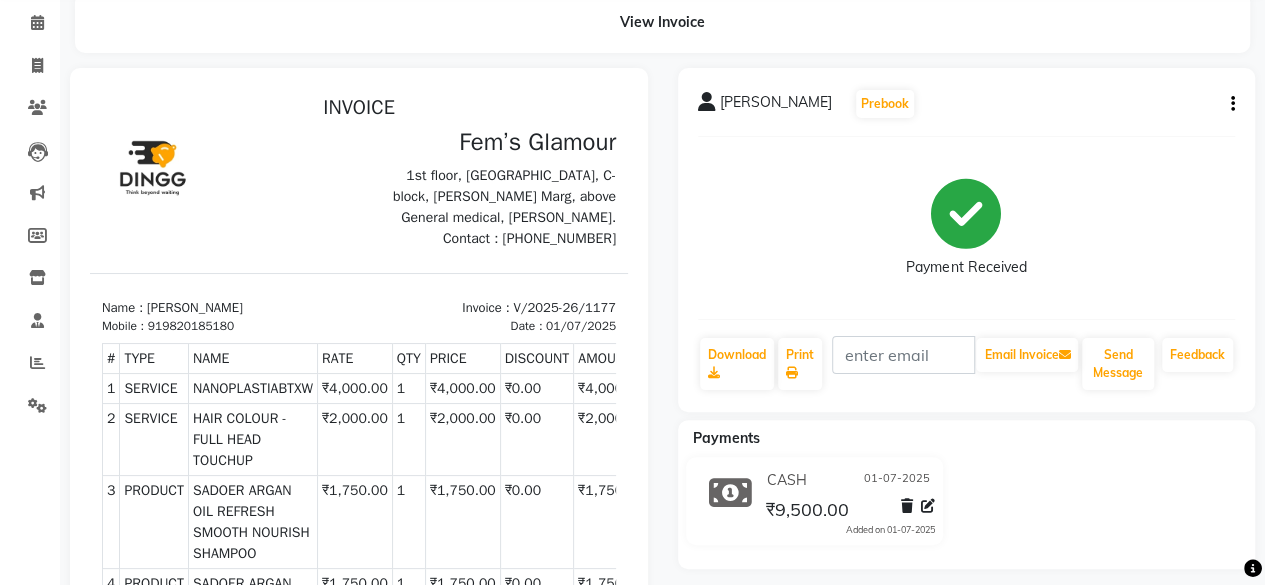 scroll, scrollTop: 37, scrollLeft: 0, axis: vertical 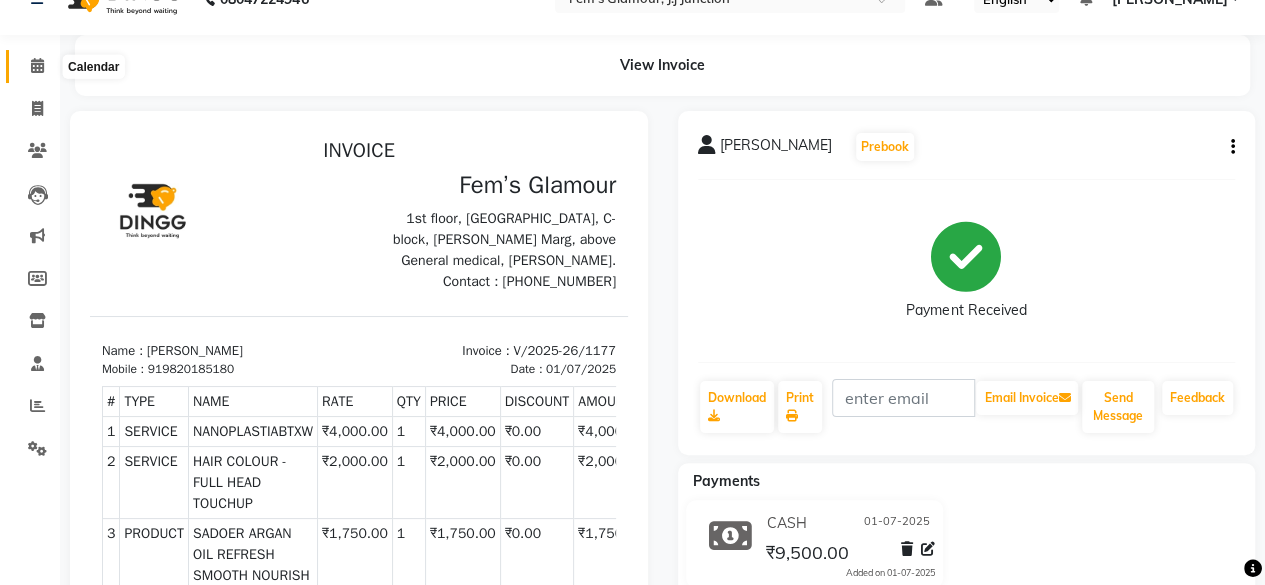 click 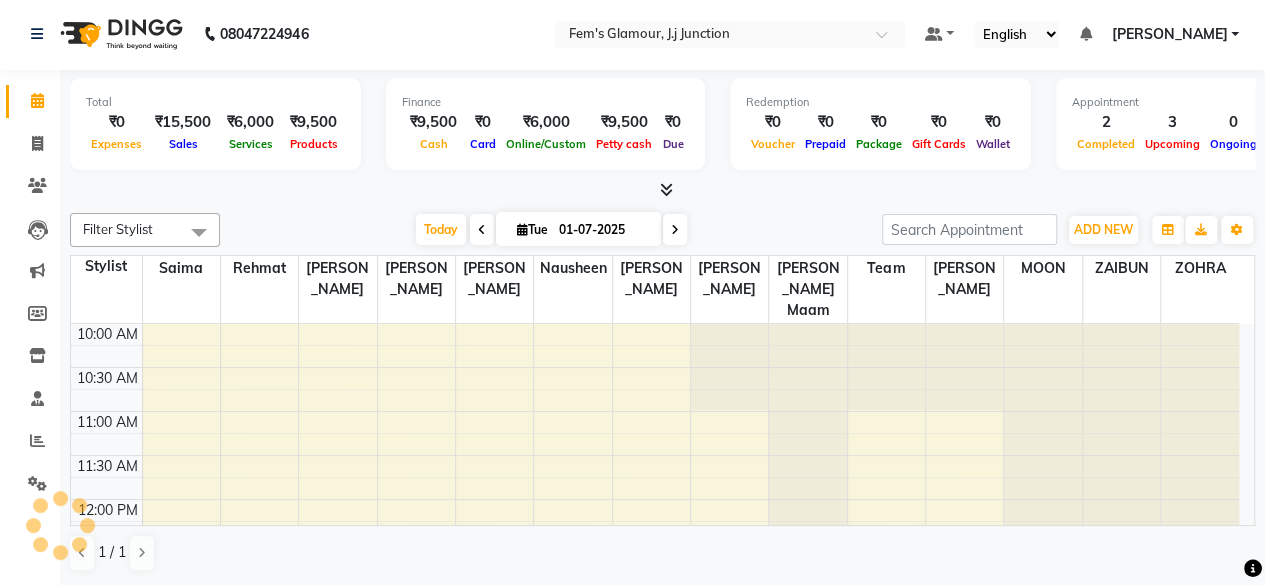 scroll, scrollTop: 0, scrollLeft: 0, axis: both 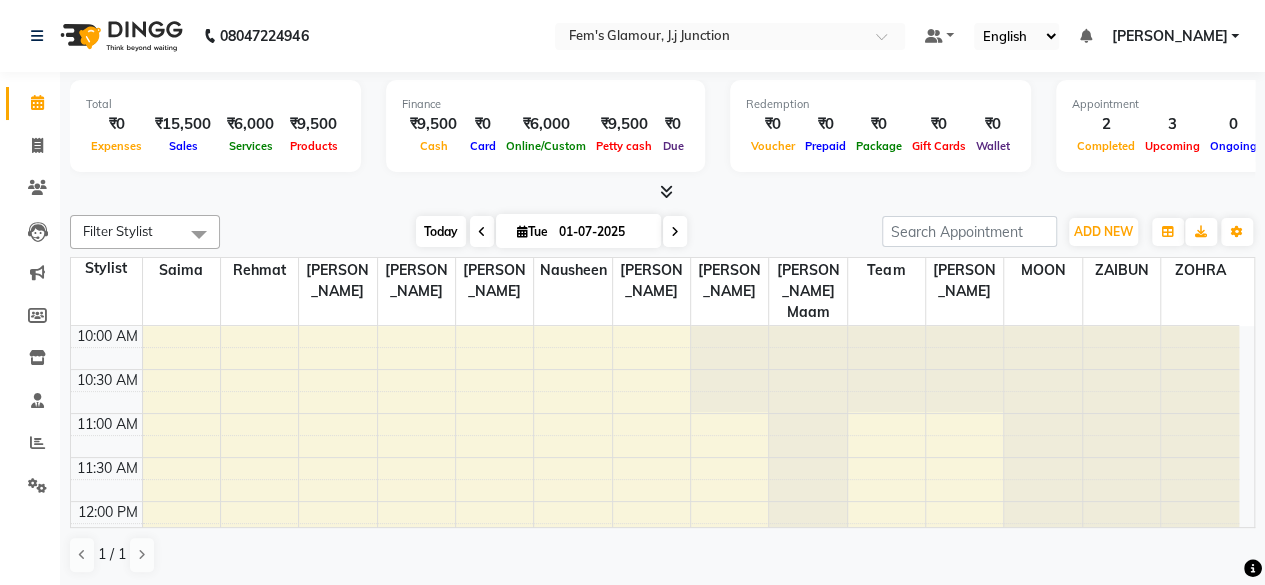 click on "Today" at bounding box center (441, 231) 